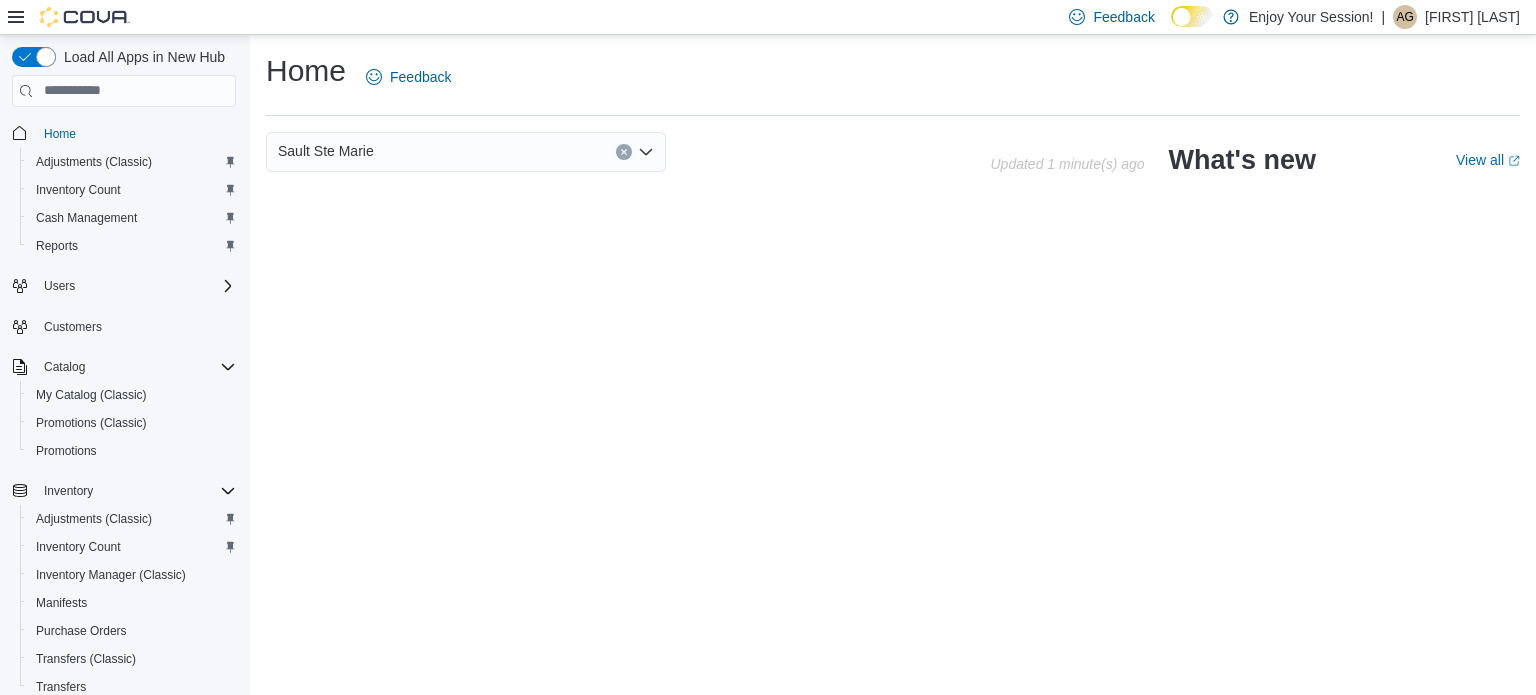 scroll, scrollTop: 0, scrollLeft: 0, axis: both 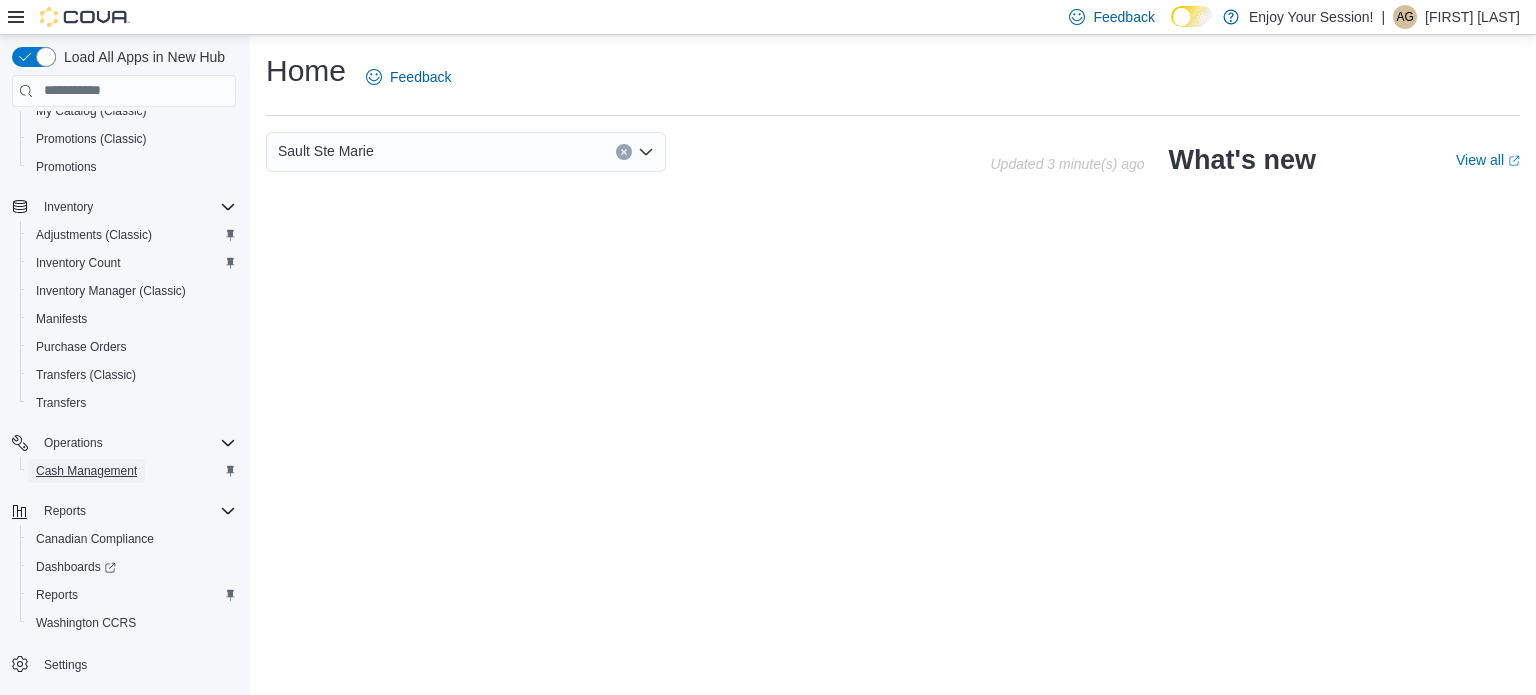 click on "Cash Management" at bounding box center [86, 471] 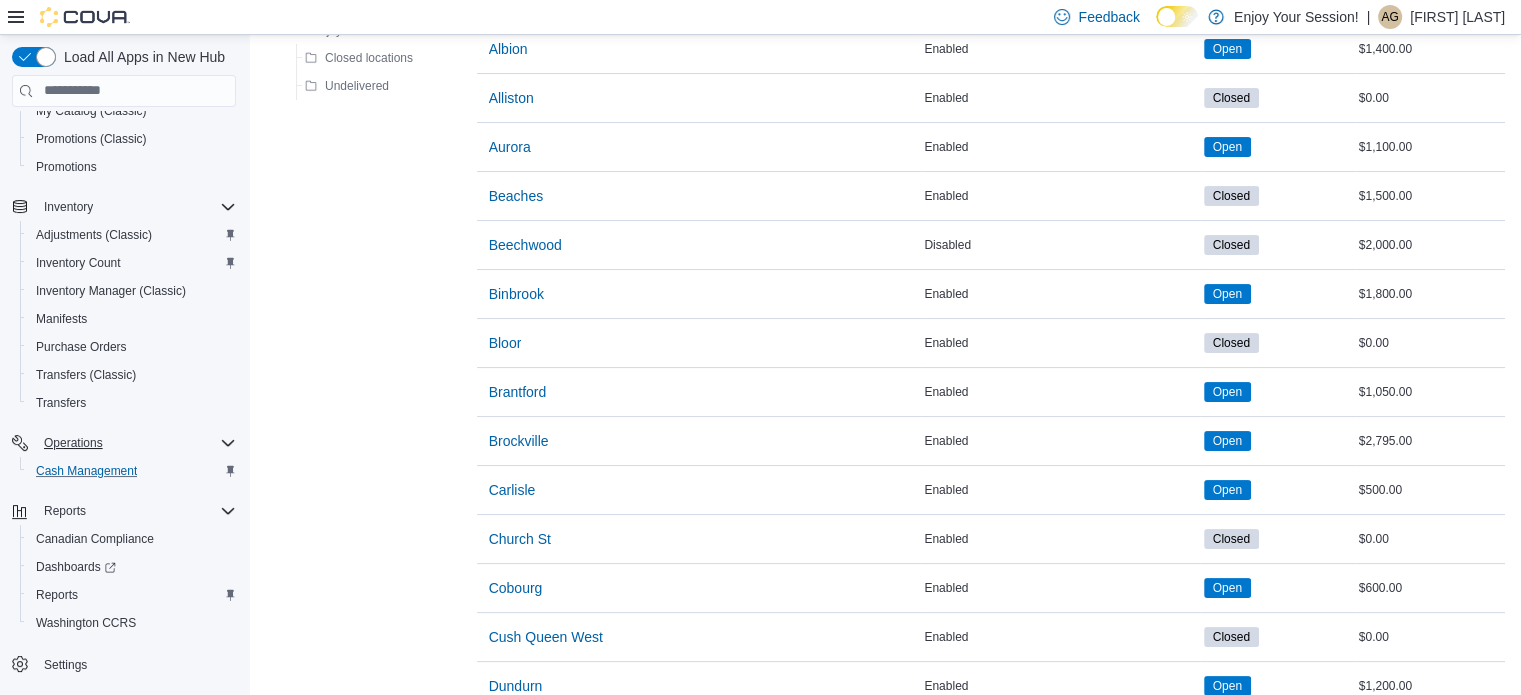 scroll, scrollTop: 0, scrollLeft: 0, axis: both 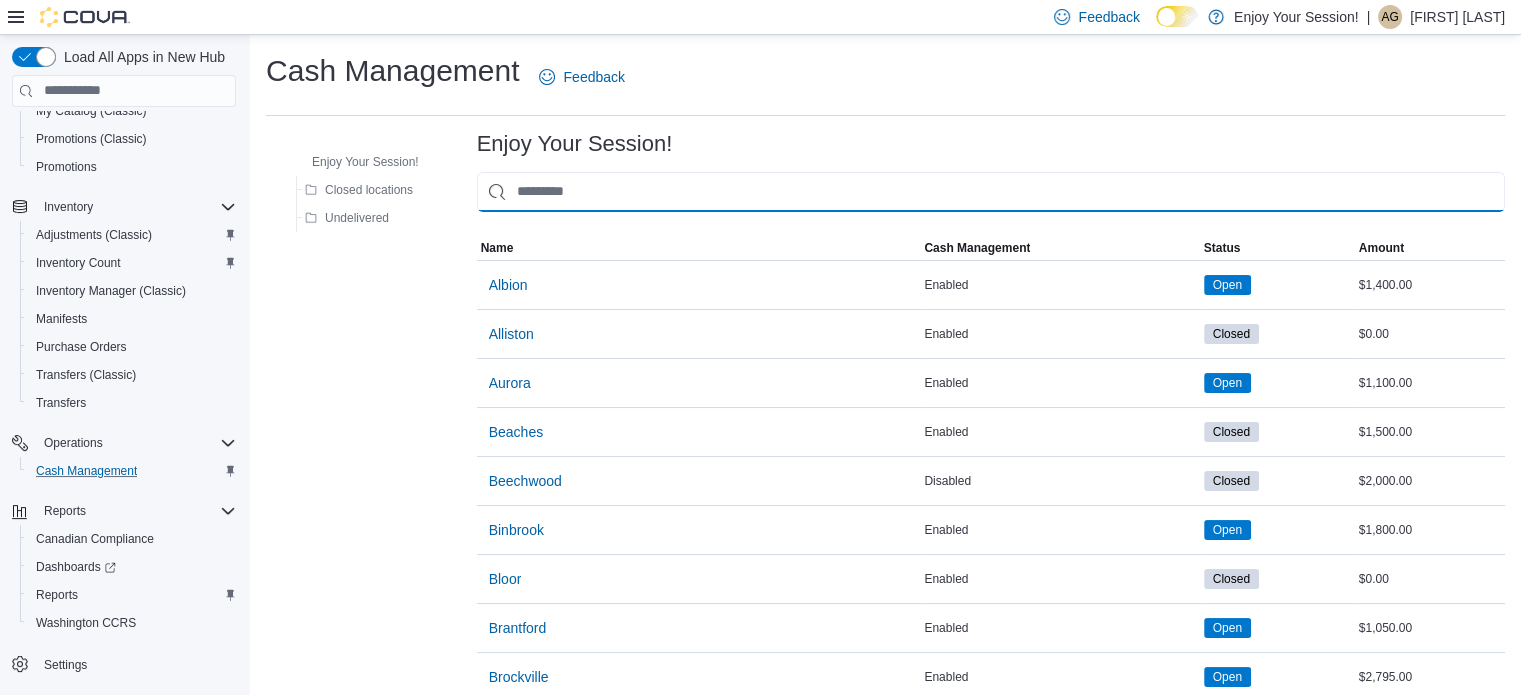 click at bounding box center [991, 192] 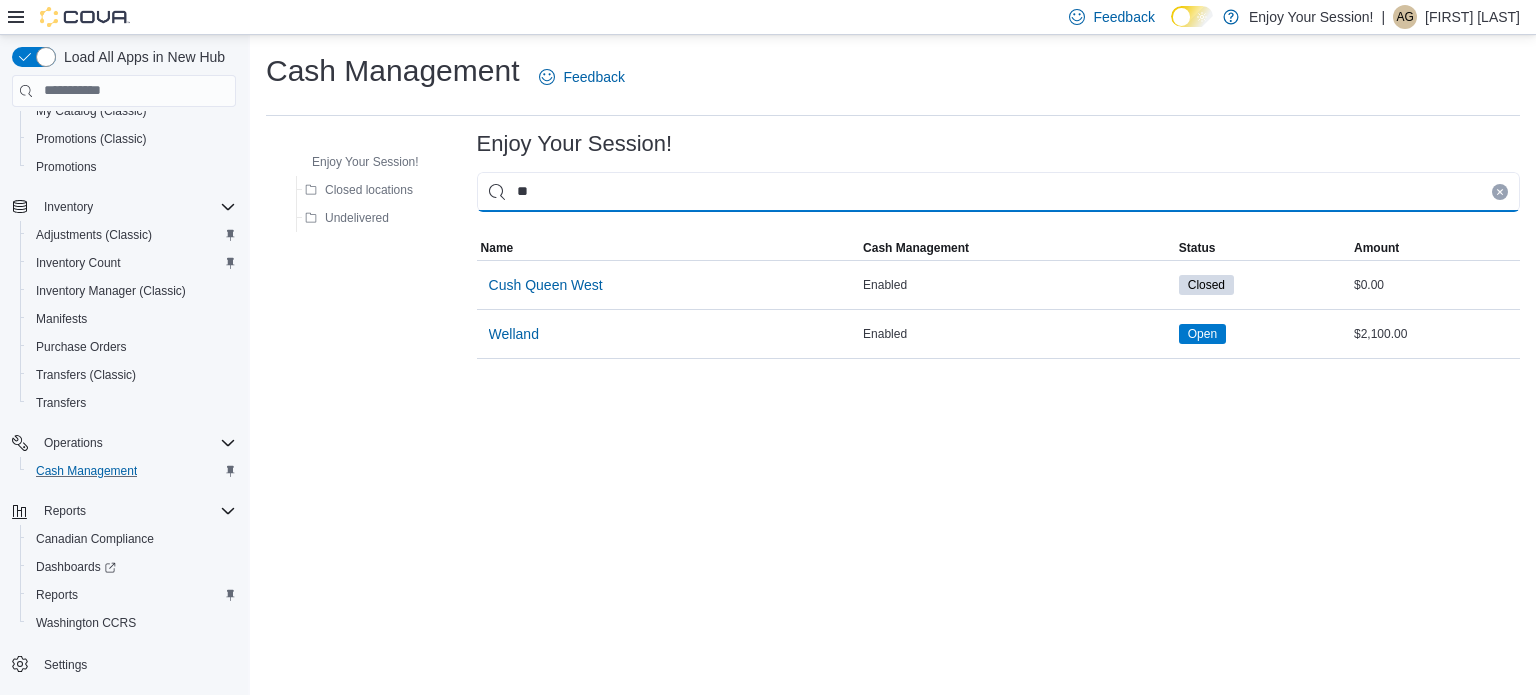 type on "*" 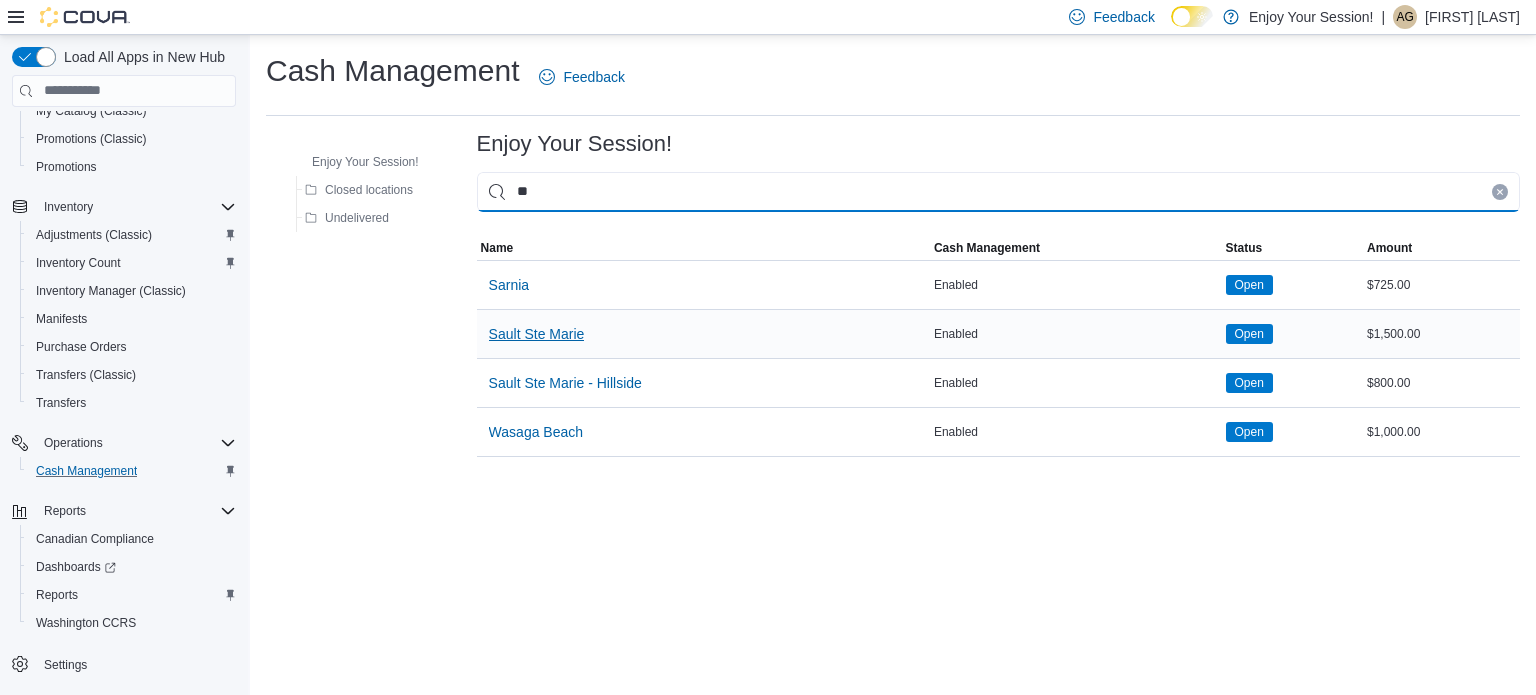 type on "**" 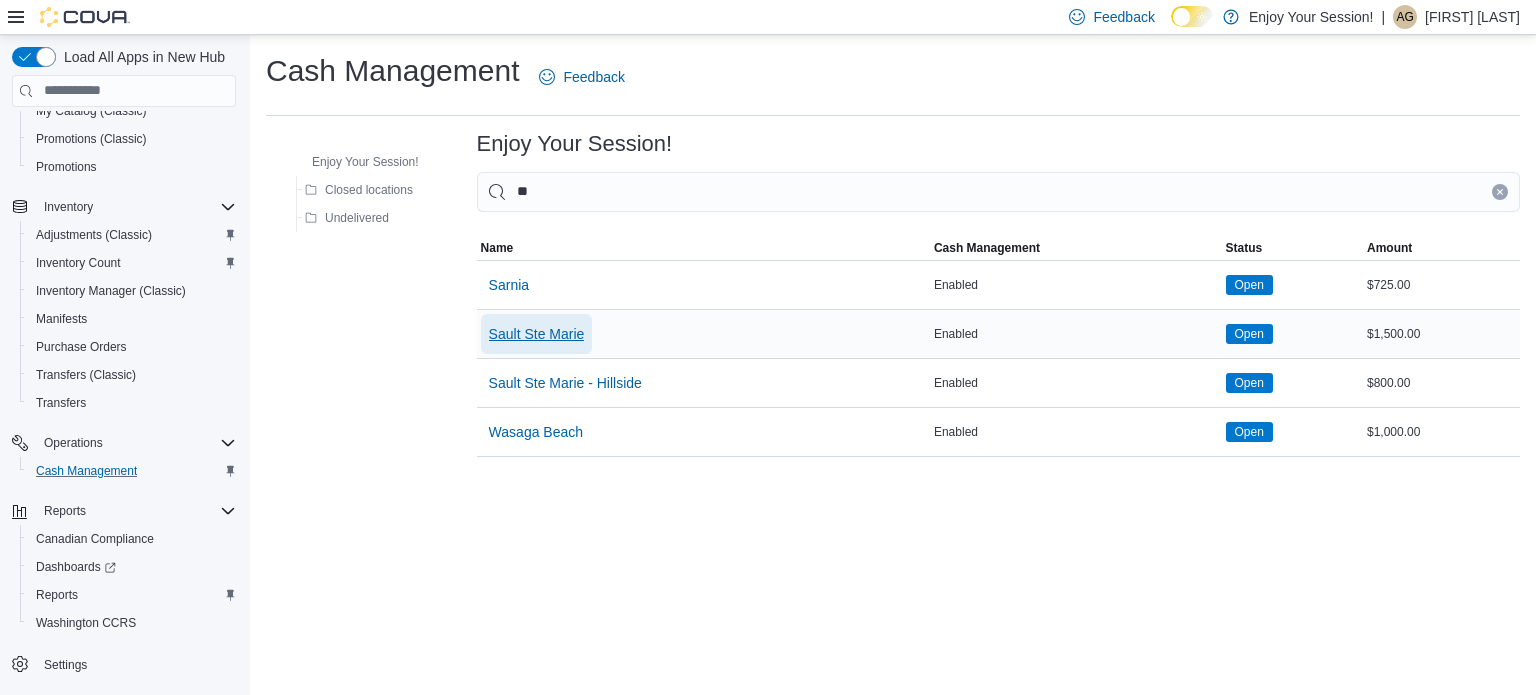 click on "Sault Ste Marie" at bounding box center (537, 334) 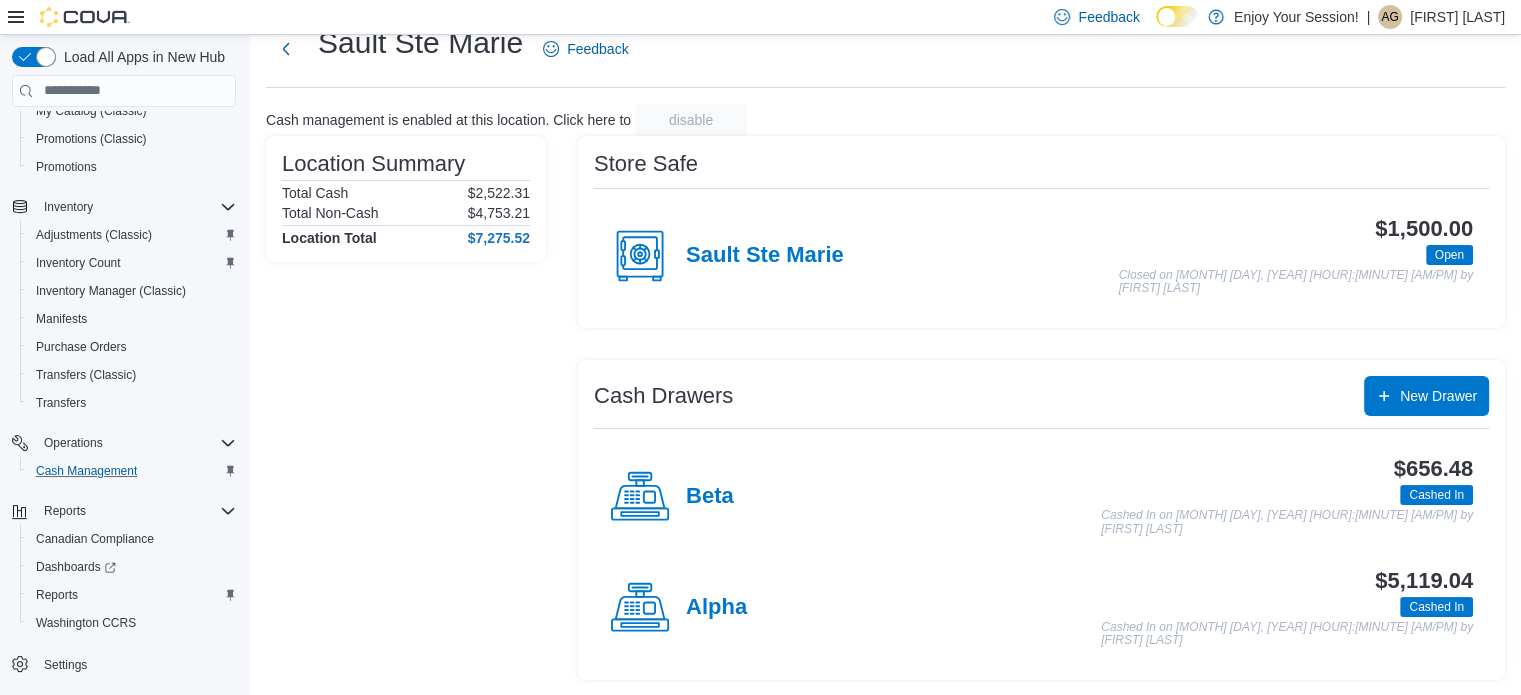 scroll, scrollTop: 62, scrollLeft: 0, axis: vertical 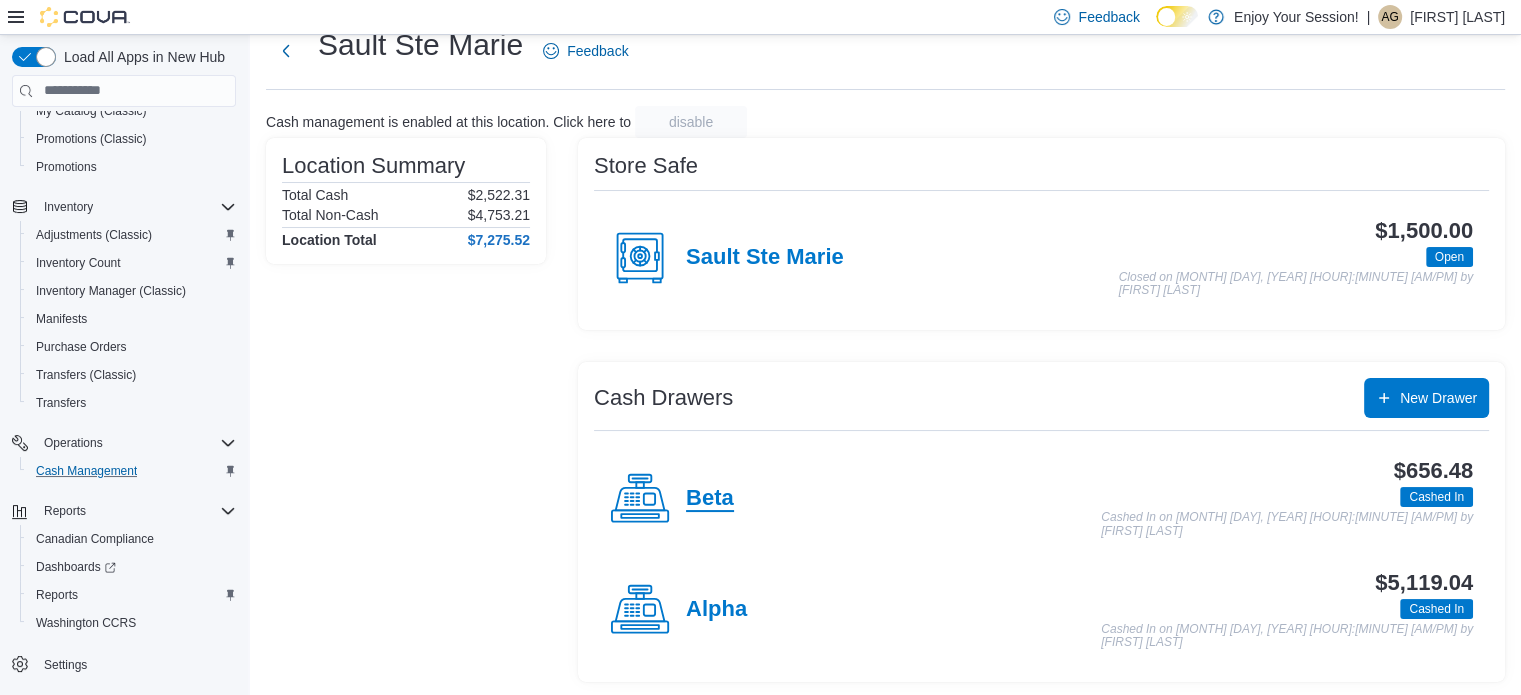 click on "Beta" at bounding box center (710, 499) 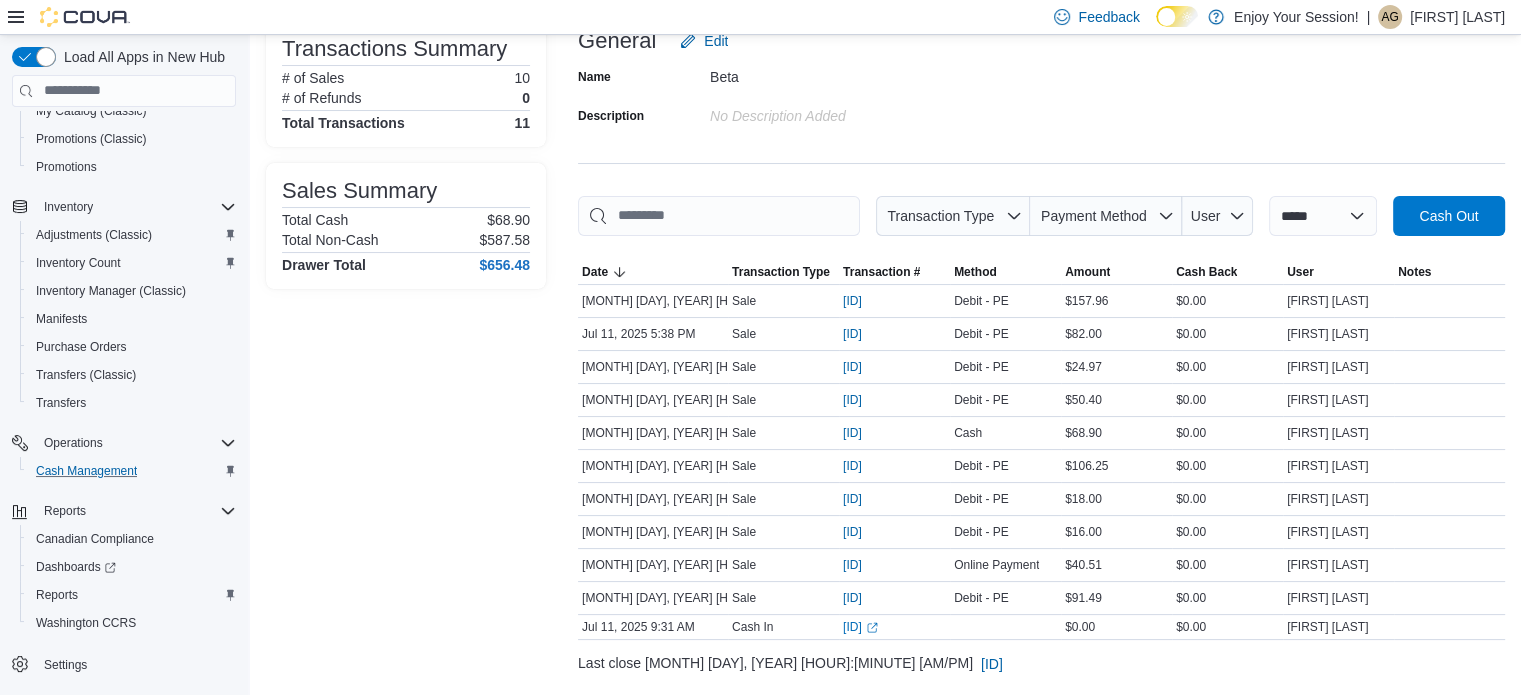 scroll, scrollTop: 148, scrollLeft: 0, axis: vertical 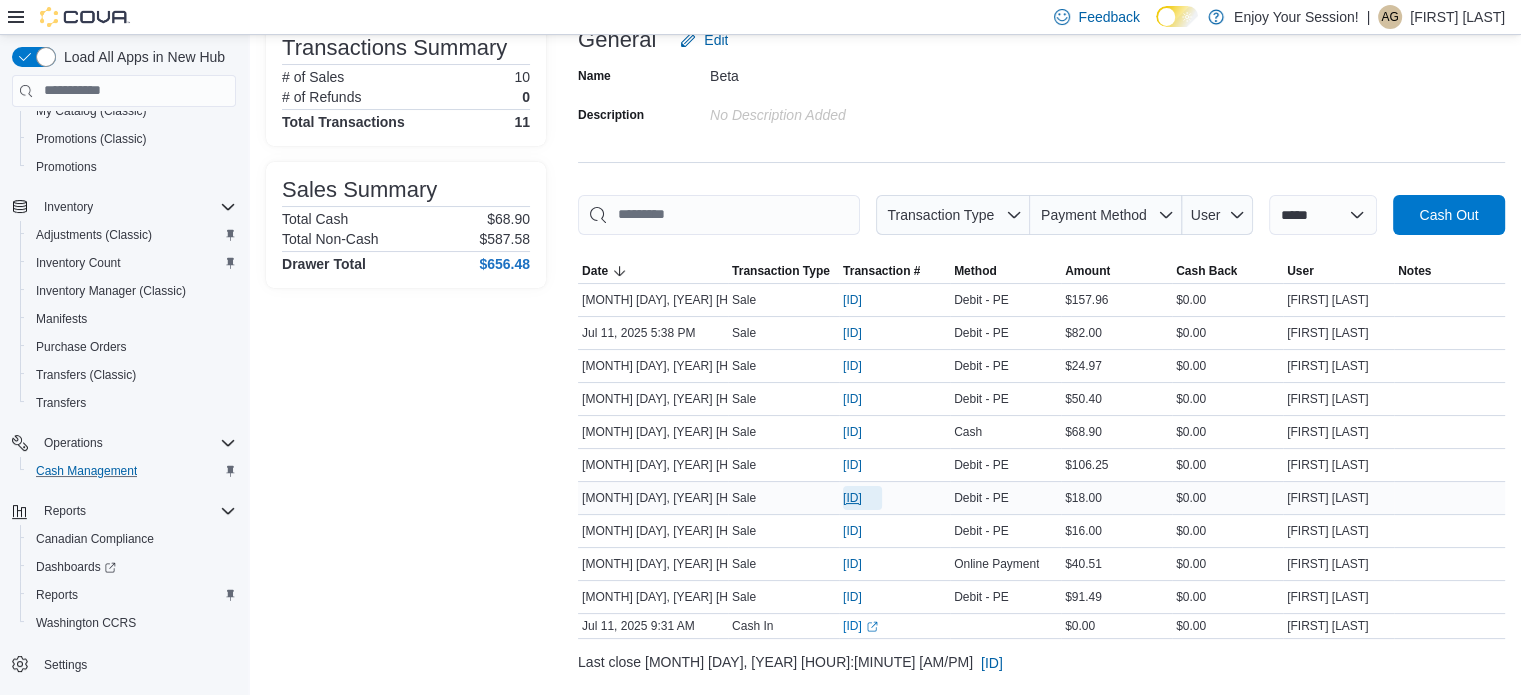 click on "[INVOICE]" at bounding box center [852, 498] 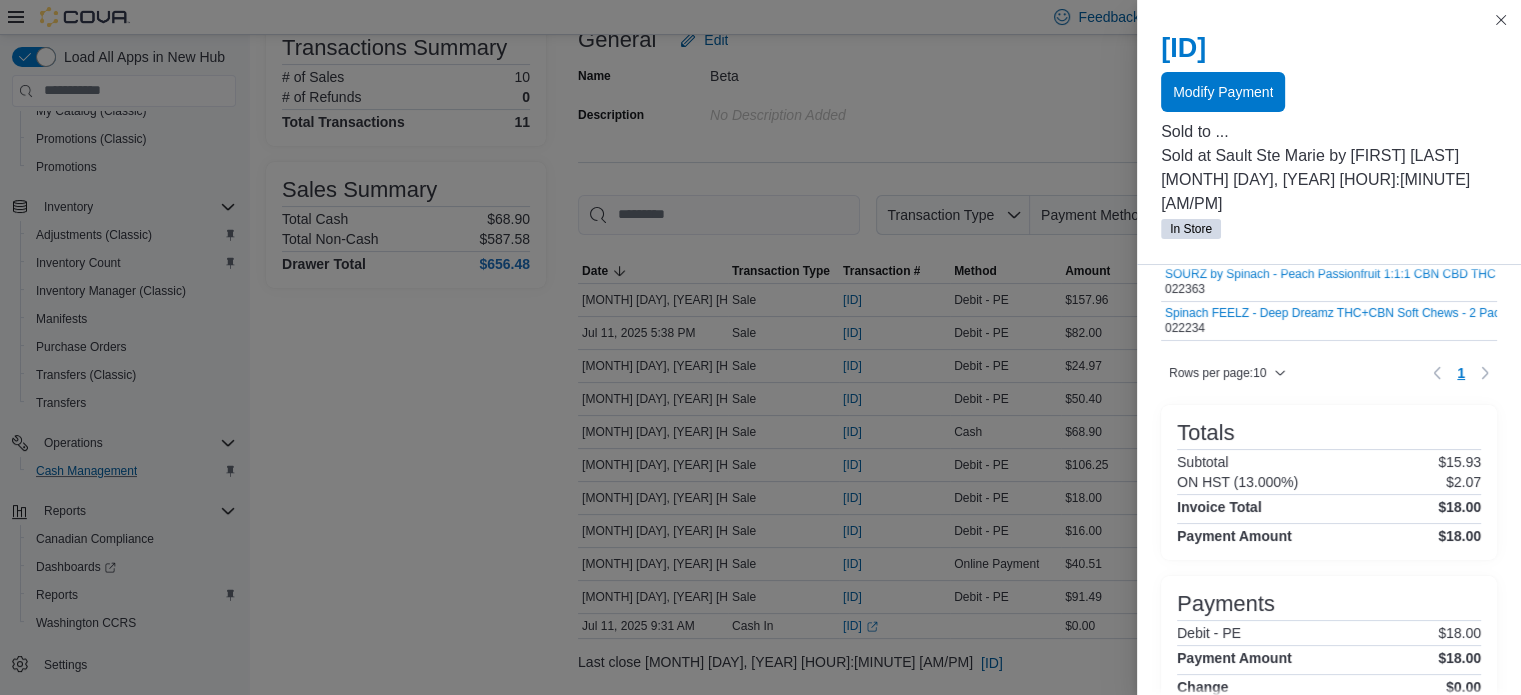 scroll, scrollTop: 156, scrollLeft: 0, axis: vertical 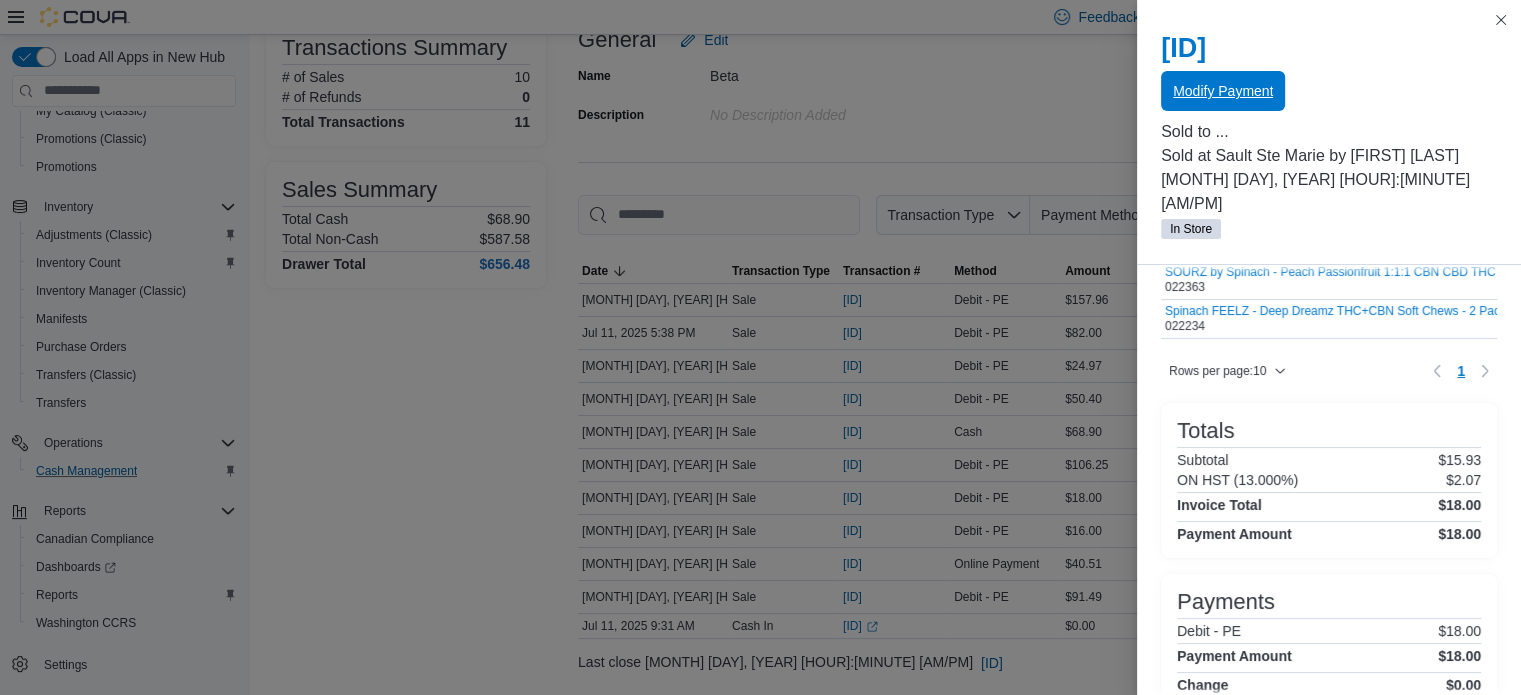 click on "Modify Payment" at bounding box center [1223, 91] 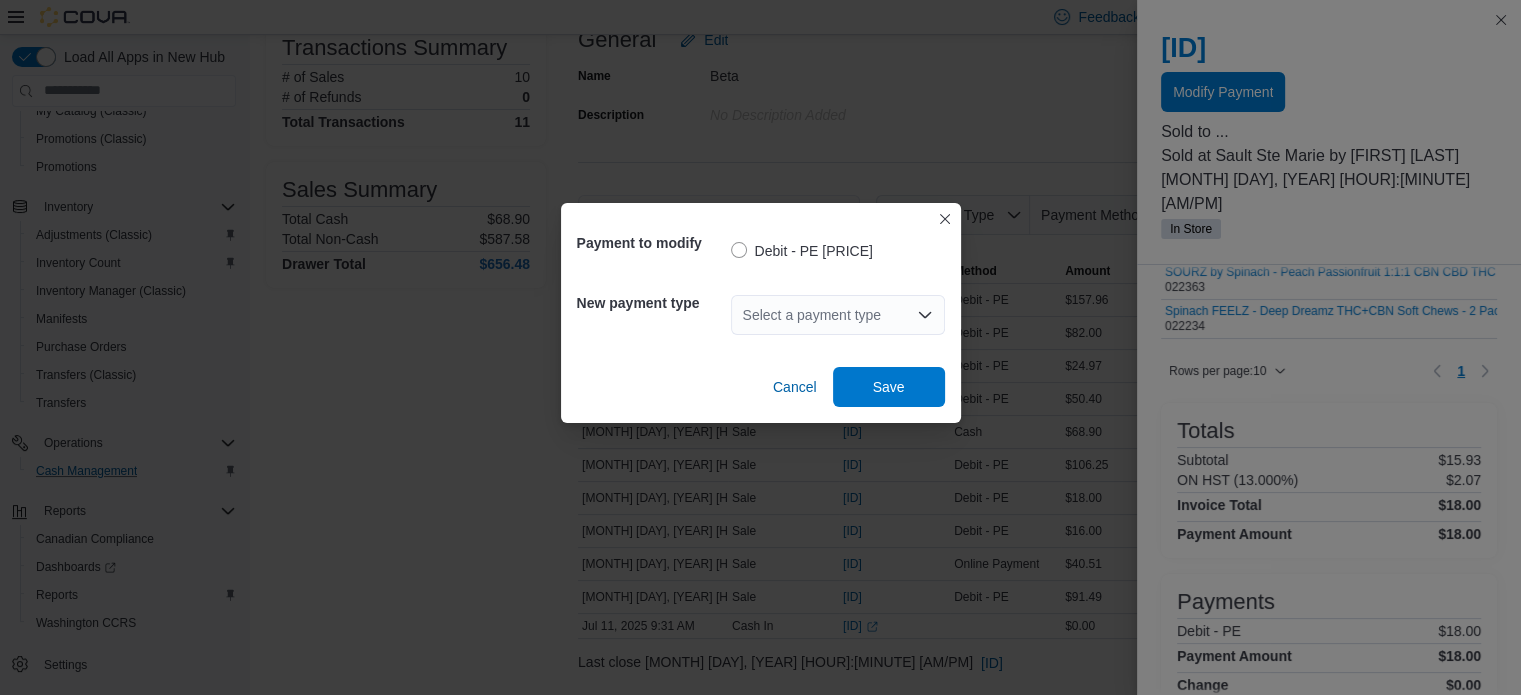 click on "Select a payment type" at bounding box center [838, 315] 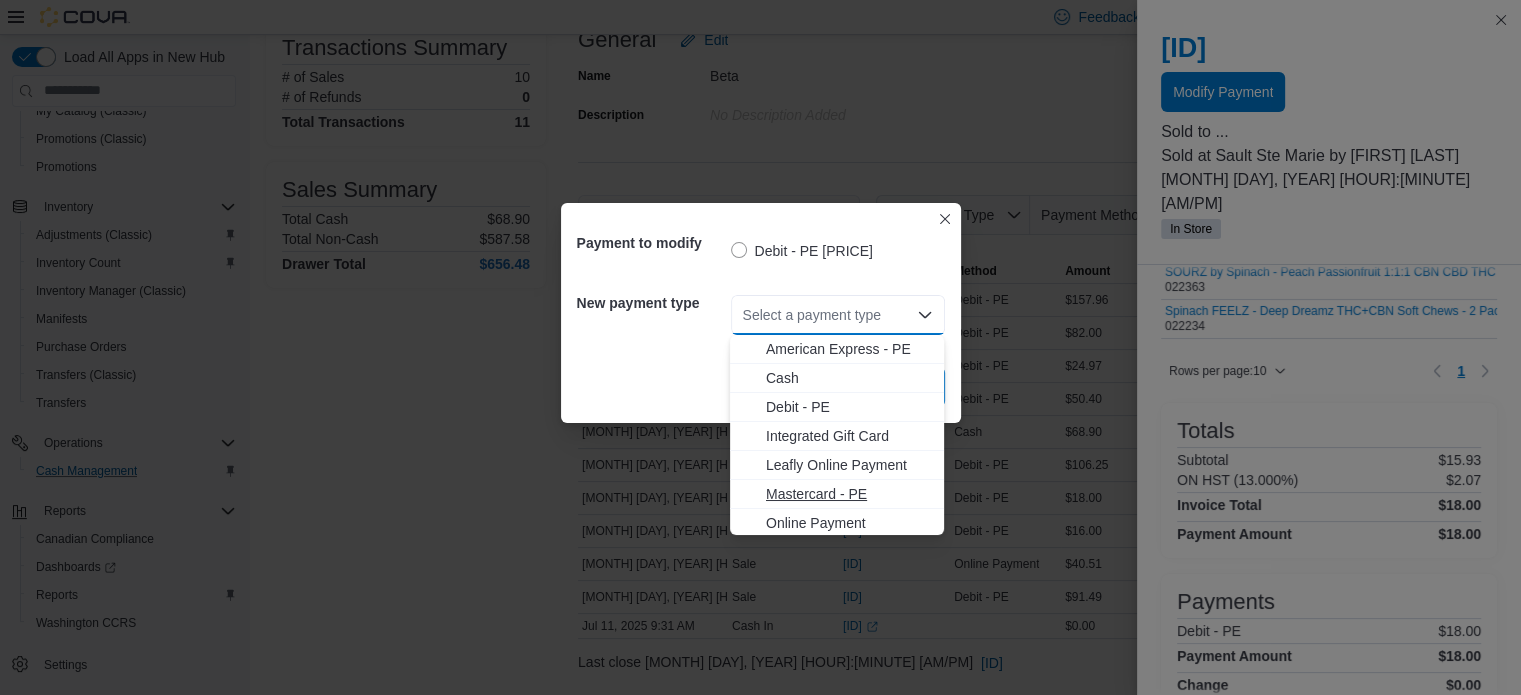 scroll, scrollTop: 32, scrollLeft: 0, axis: vertical 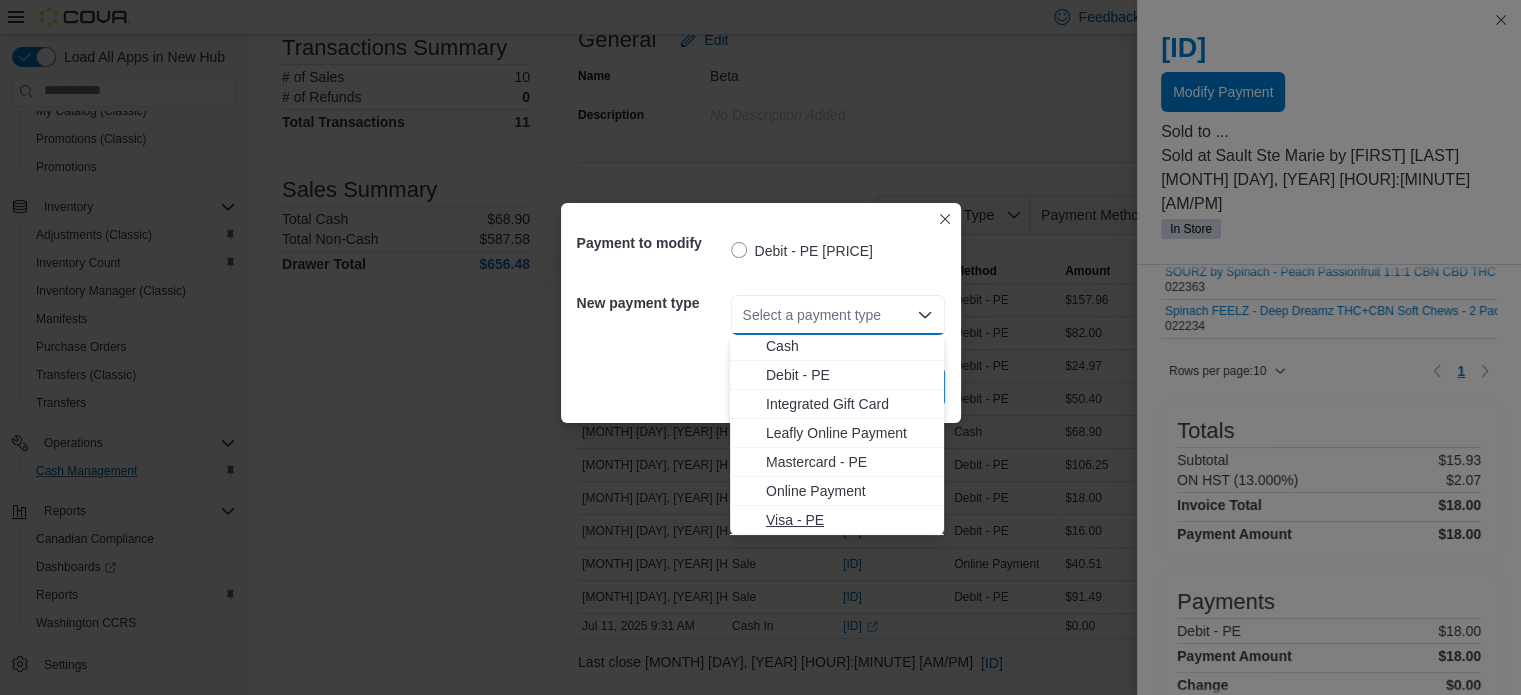 click on "Visa - PE" at bounding box center (849, 520) 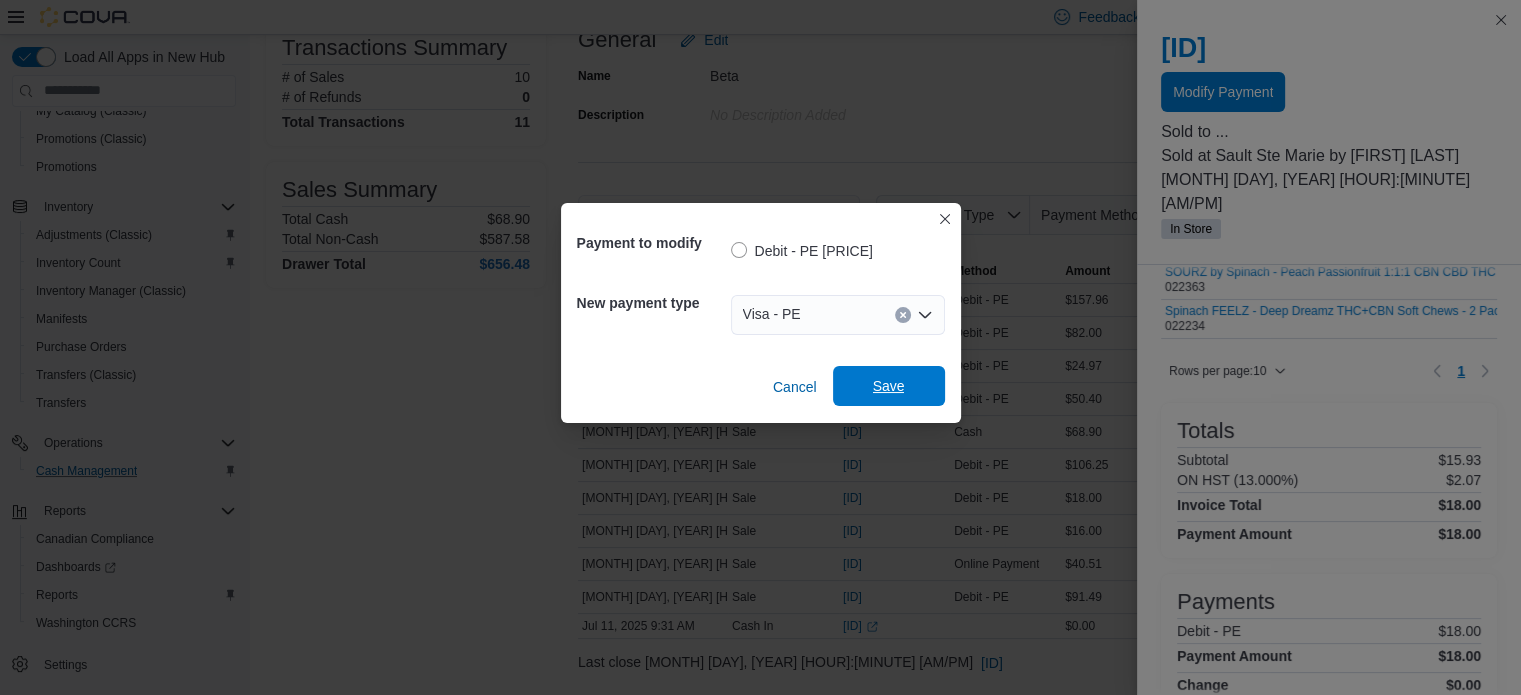 click on "Save" at bounding box center (889, 386) 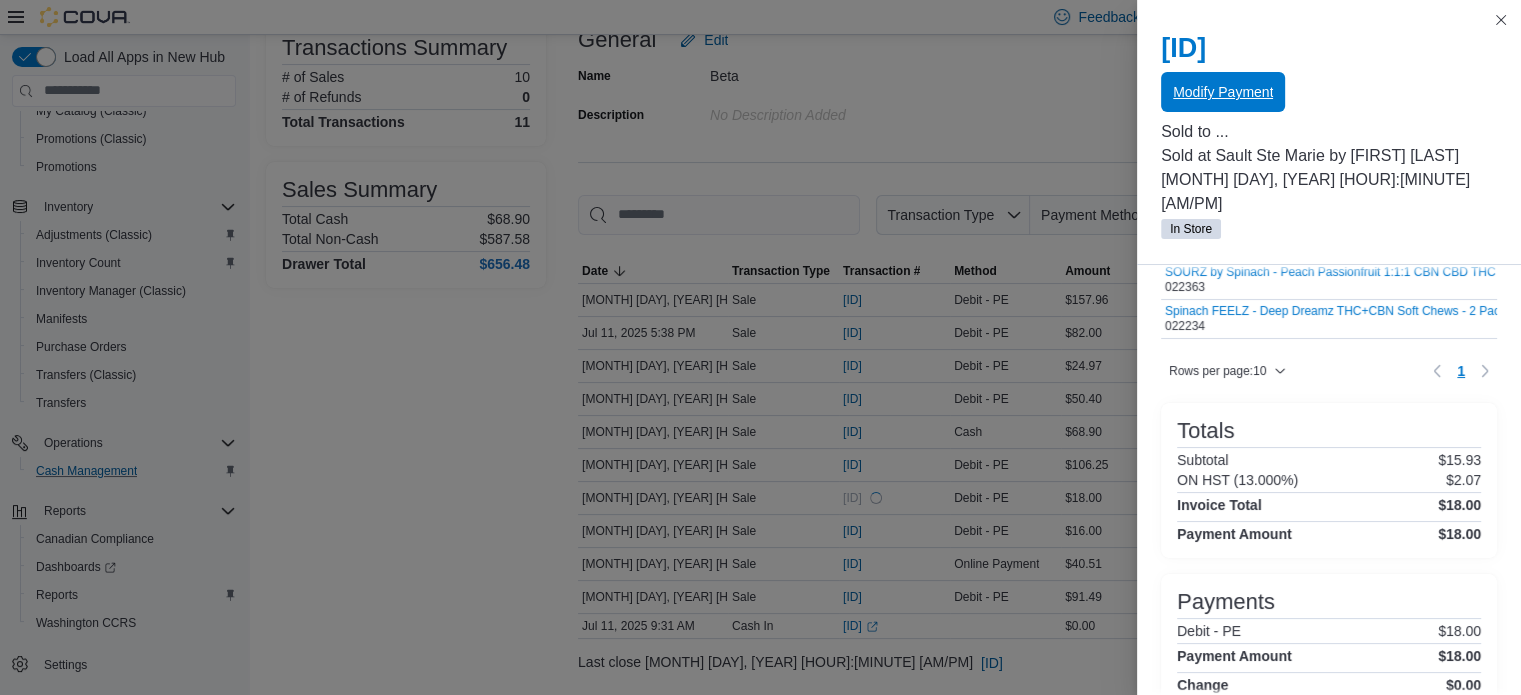 scroll, scrollTop: 0, scrollLeft: 0, axis: both 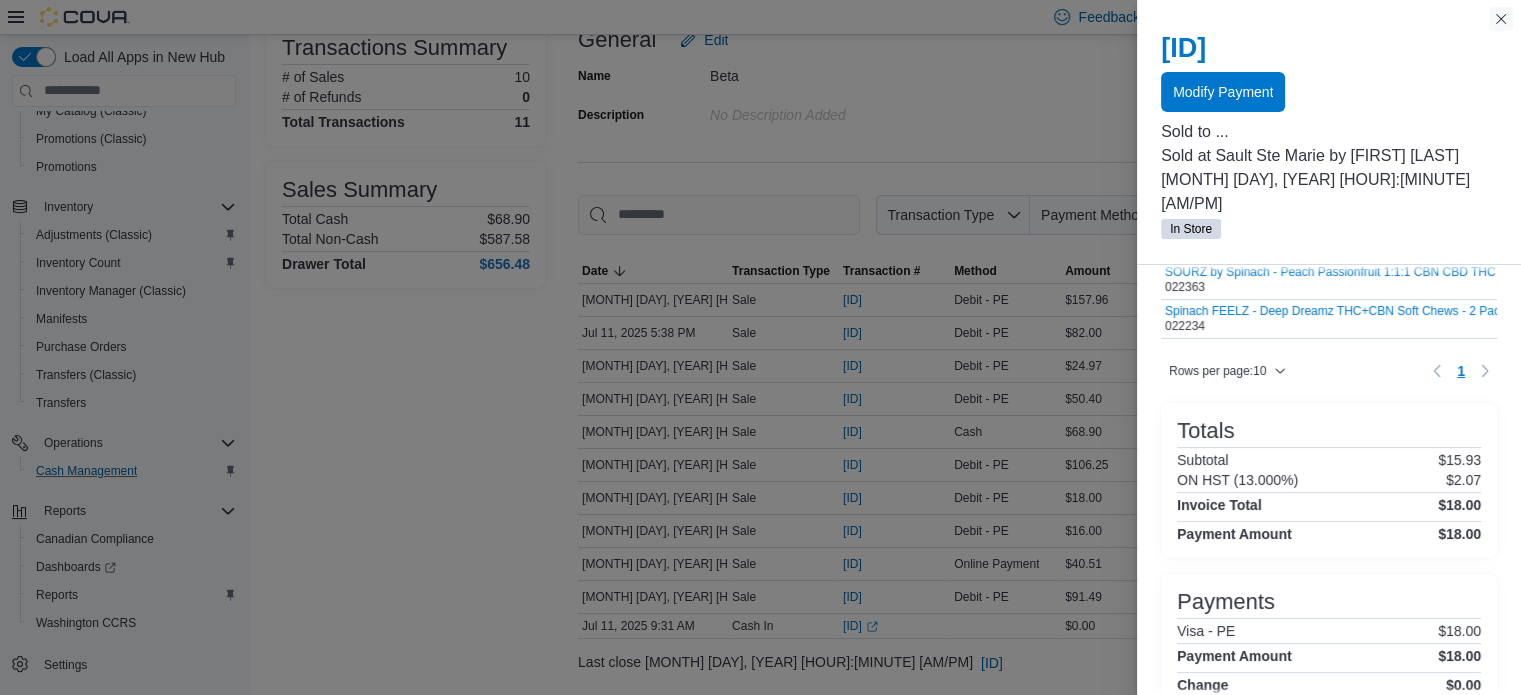 click at bounding box center (1501, 19) 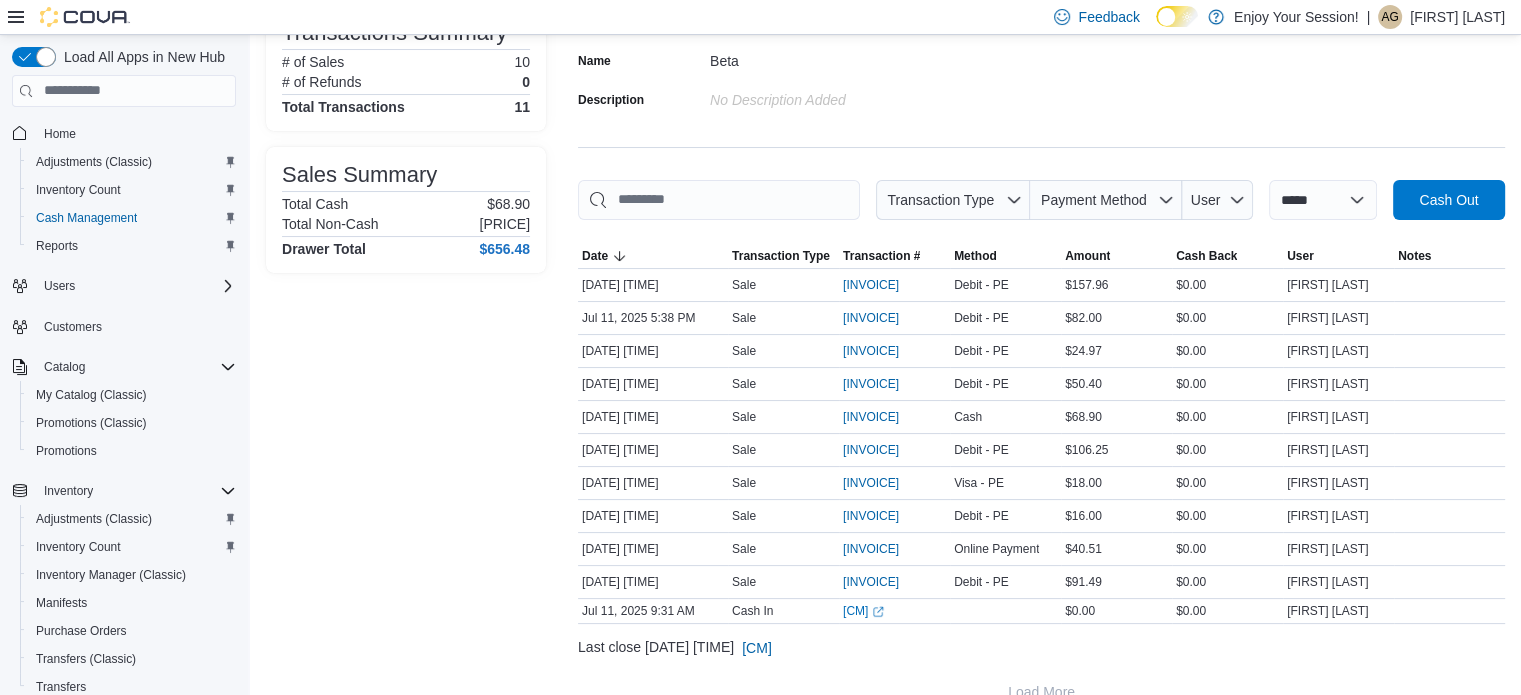 scroll, scrollTop: 0, scrollLeft: 0, axis: both 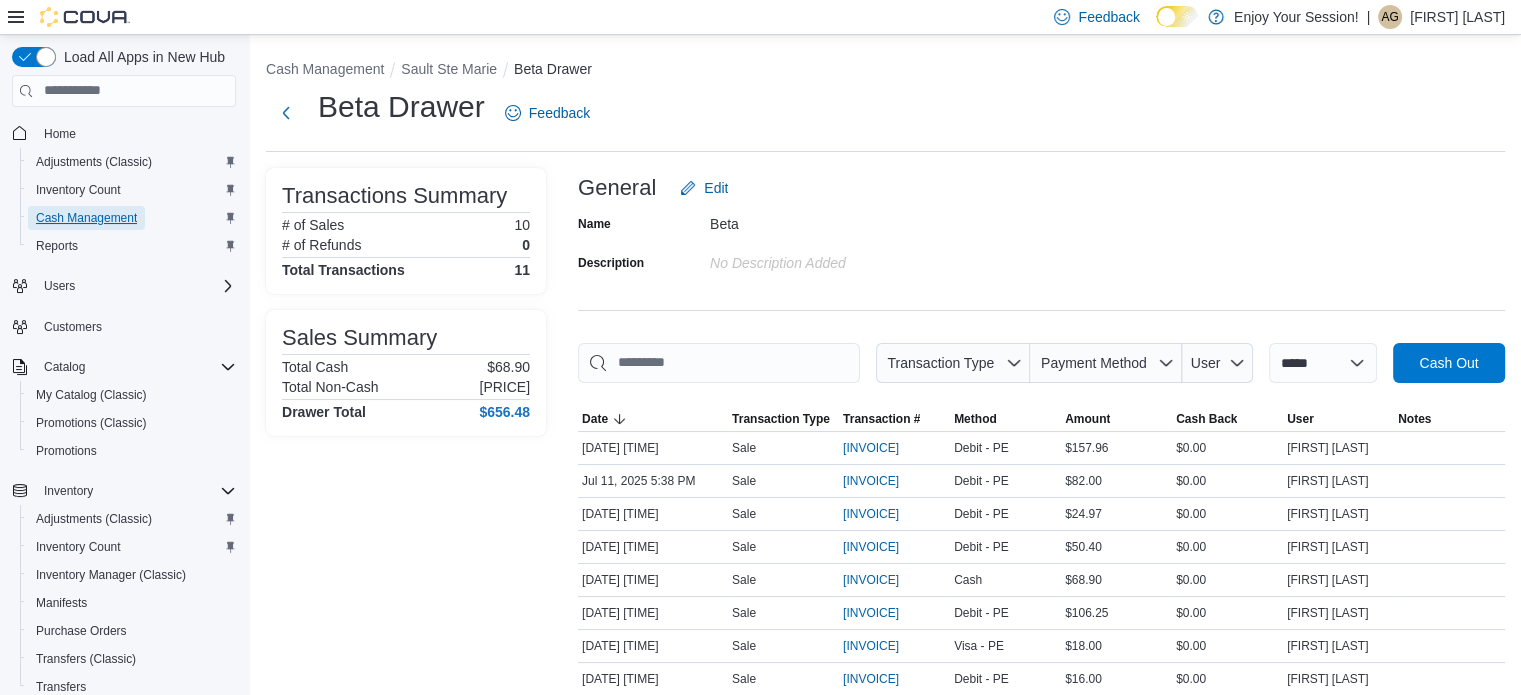 click on "Cash Management" at bounding box center (86, 218) 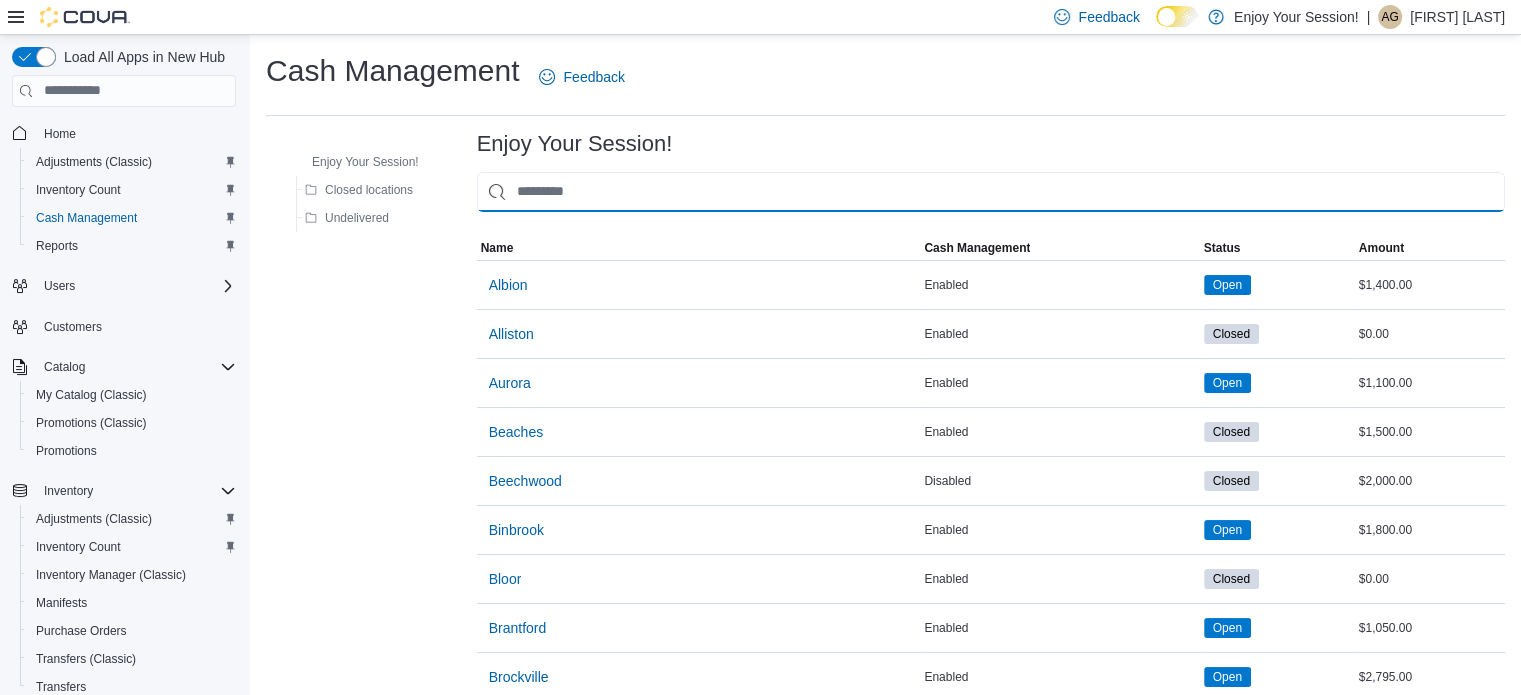 click at bounding box center (991, 192) 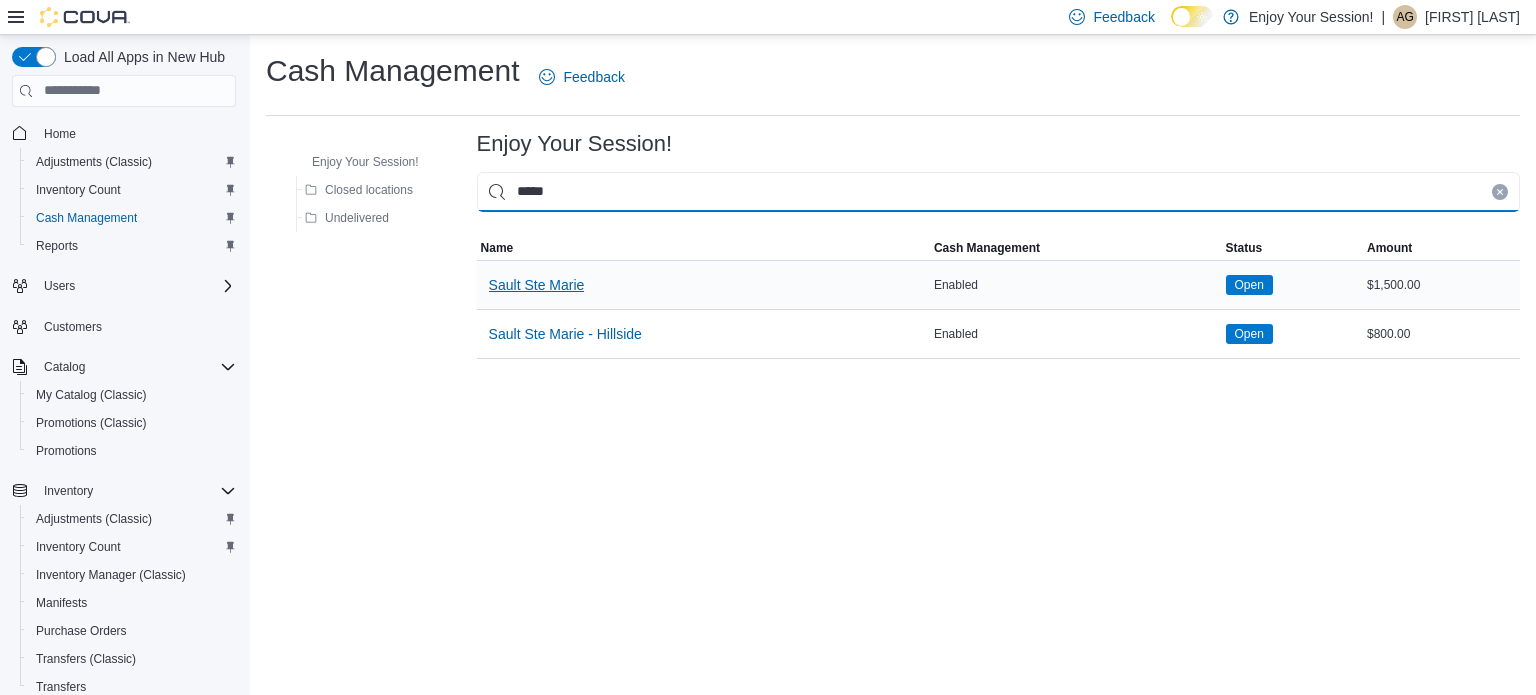 type on "*****" 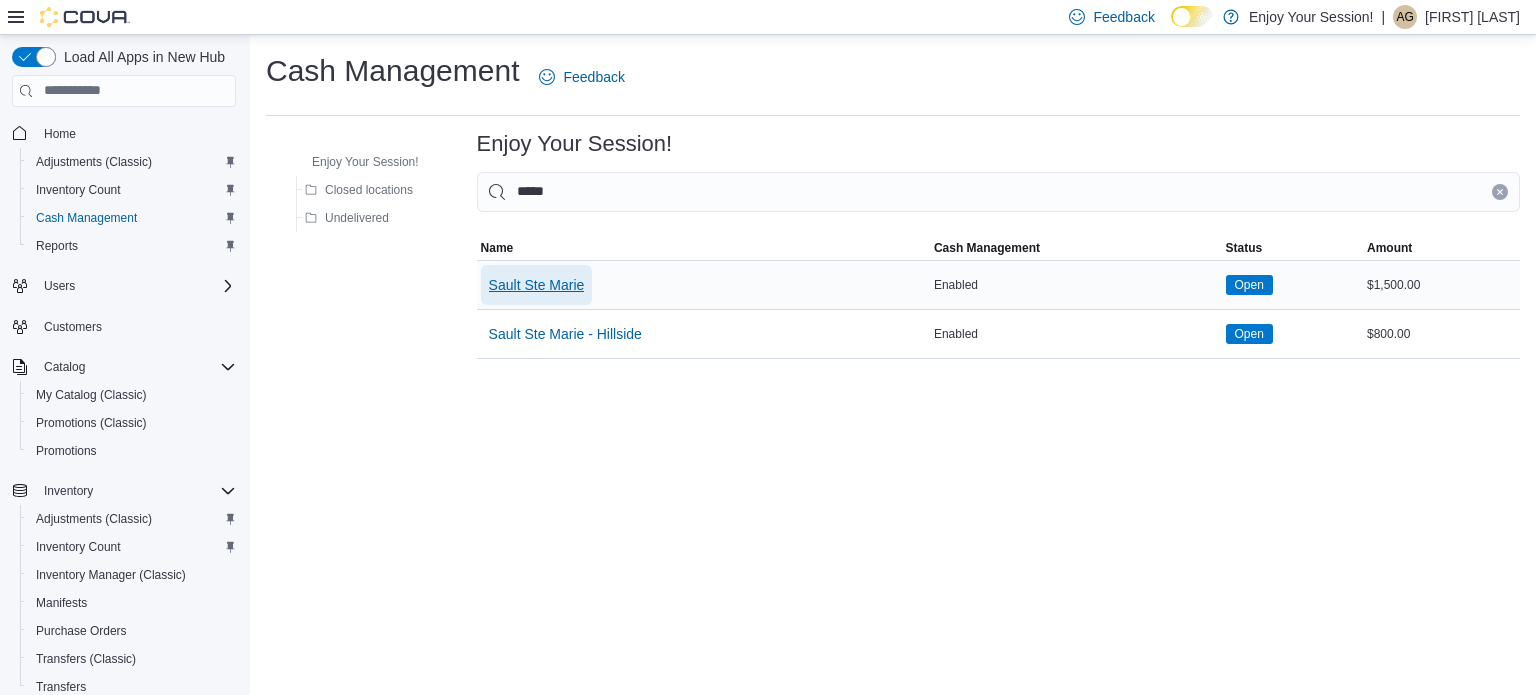 click on "Sault Ste Marie" at bounding box center [537, 285] 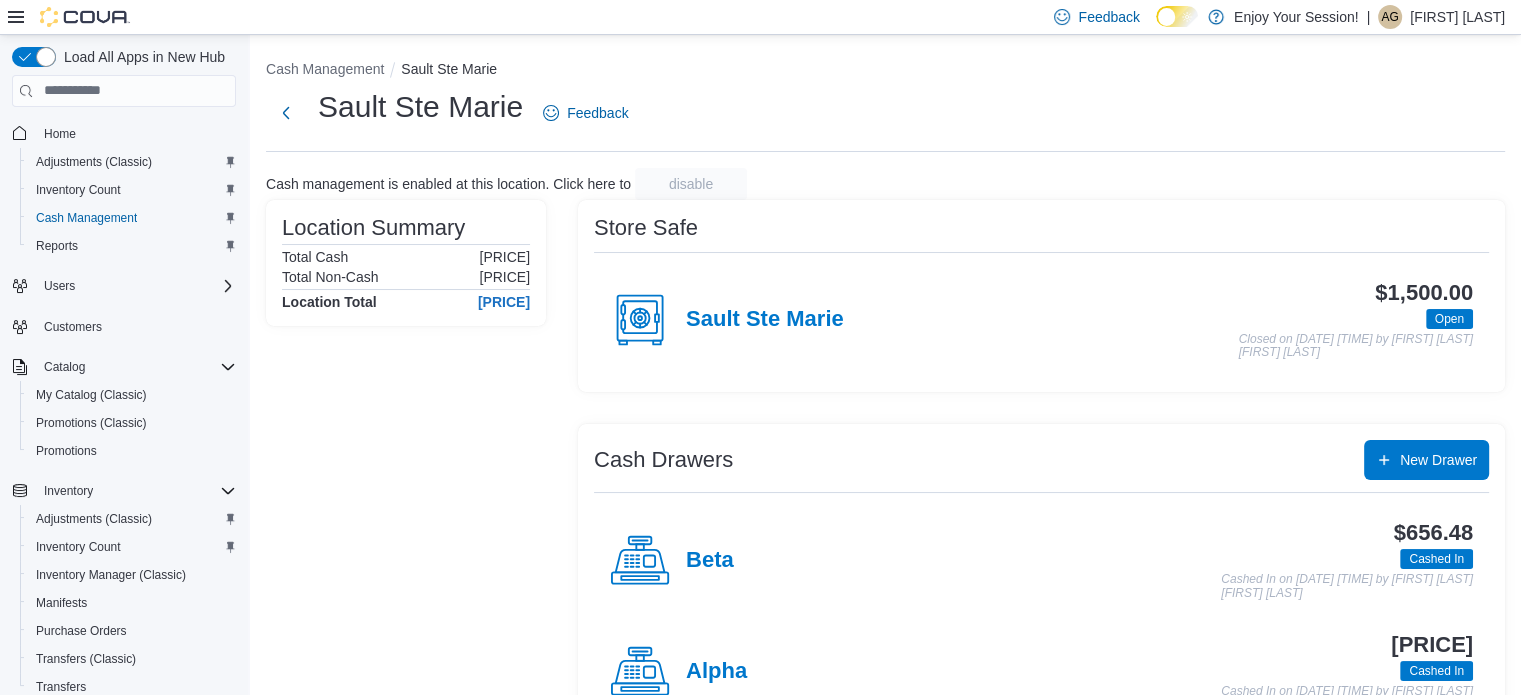 scroll, scrollTop: 64, scrollLeft: 0, axis: vertical 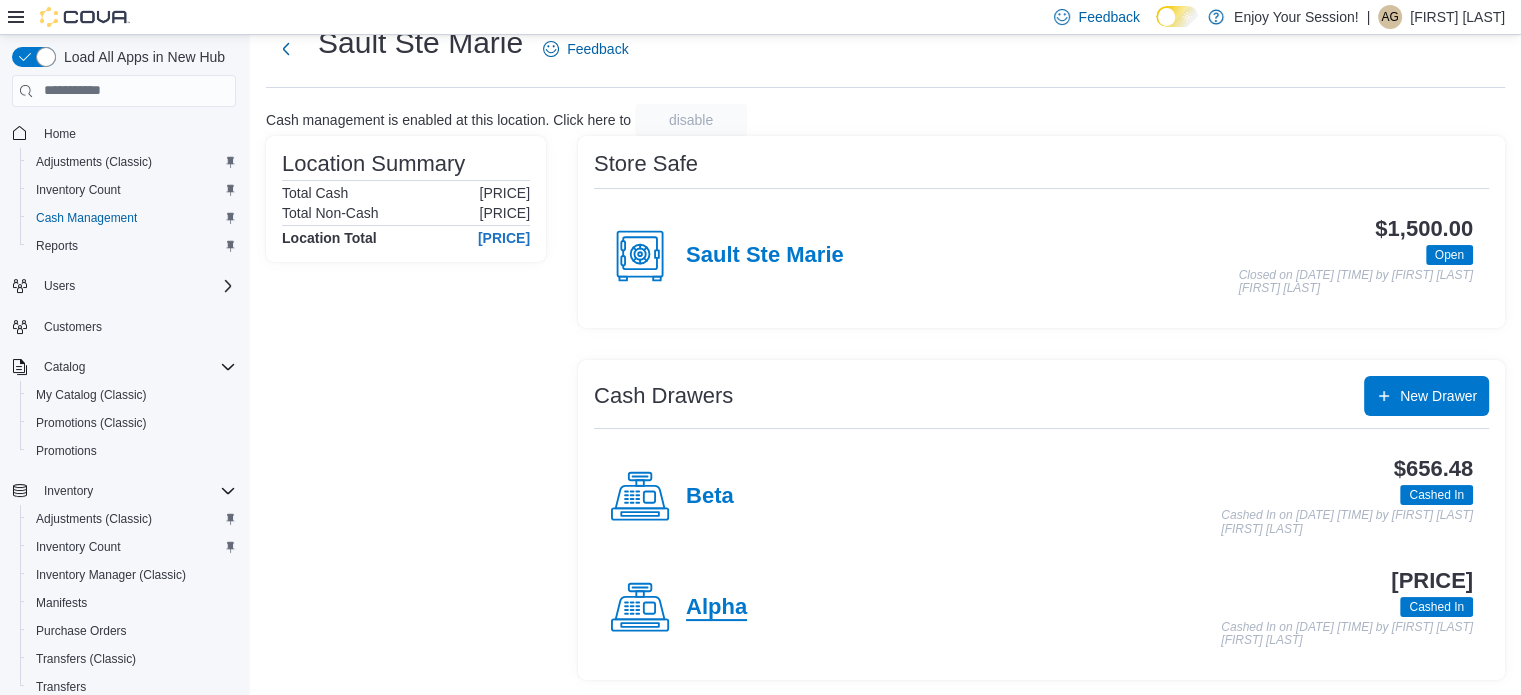 click on "Alpha" at bounding box center (716, 608) 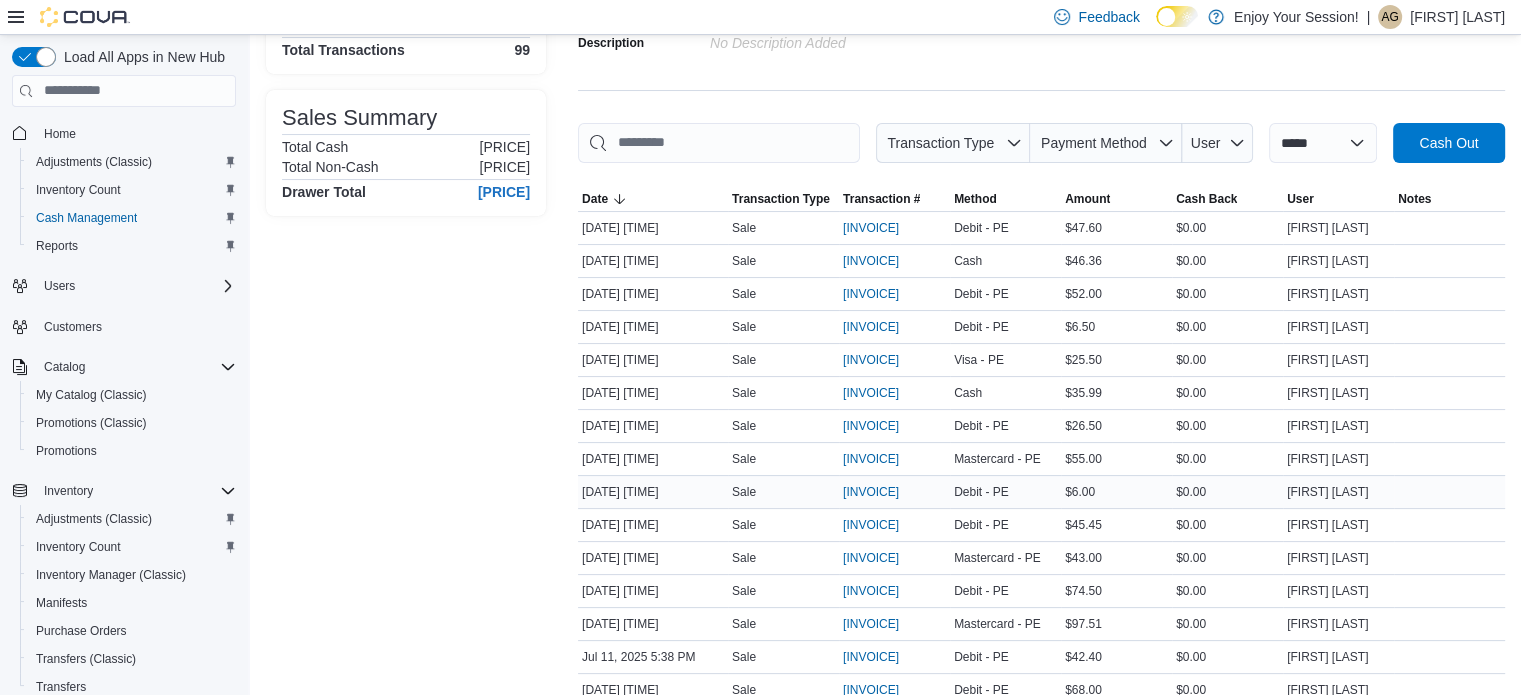 scroll, scrollTop: 226, scrollLeft: 0, axis: vertical 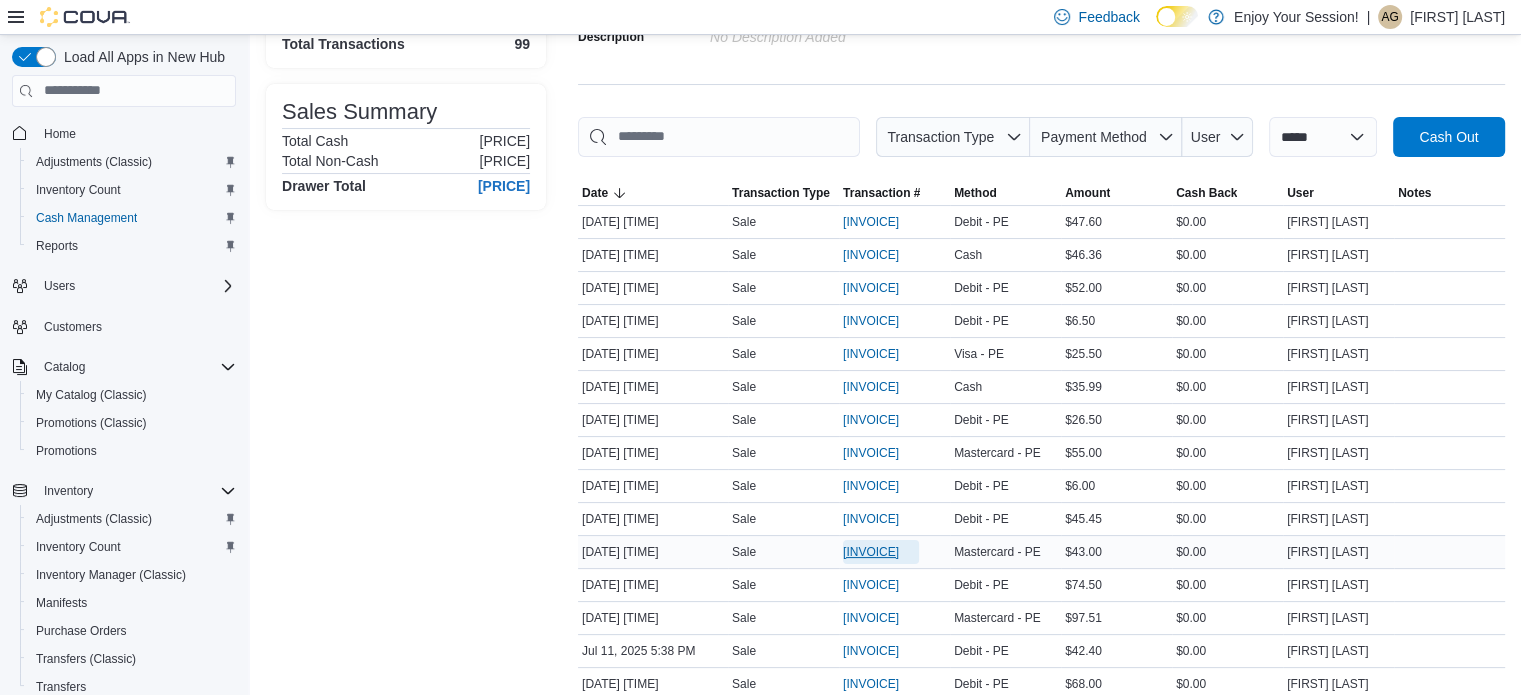 click on "[INVOICE]" at bounding box center [871, 552] 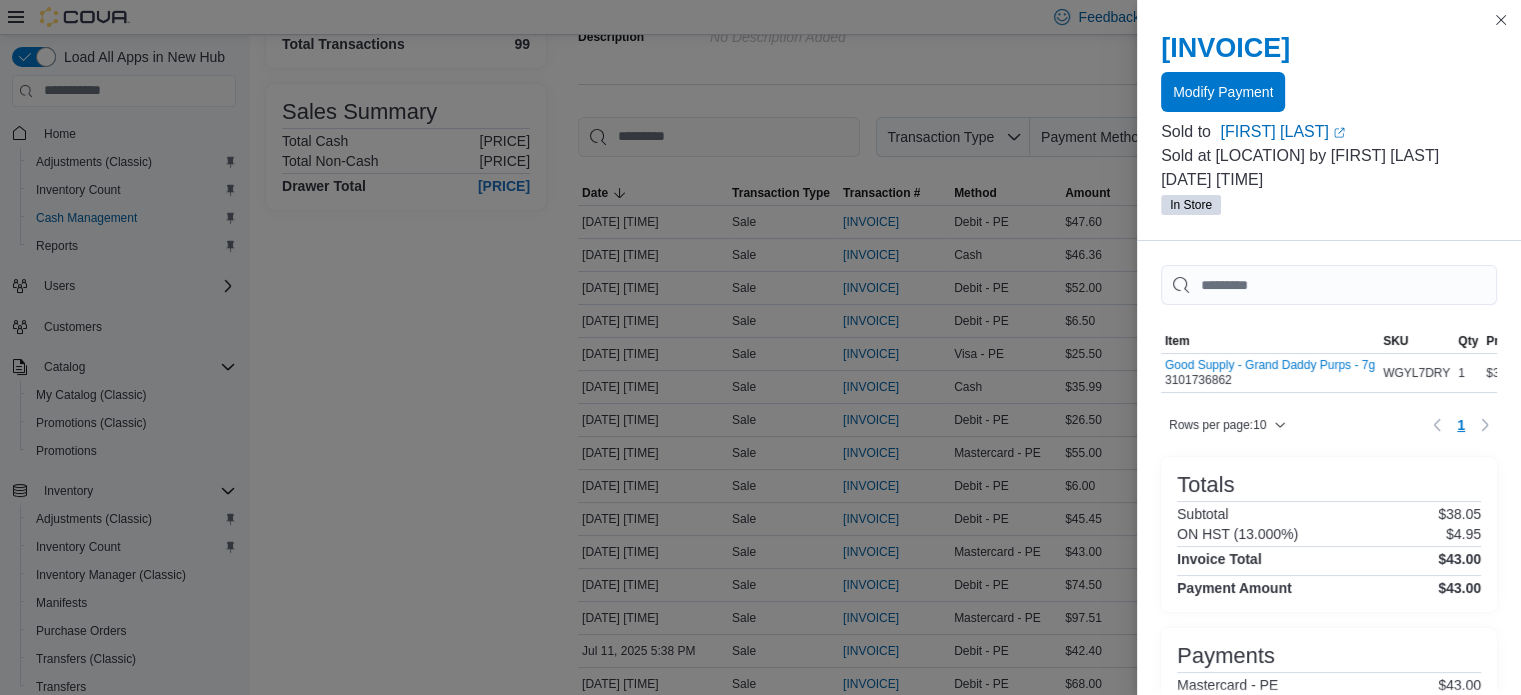 scroll, scrollTop: 121, scrollLeft: 0, axis: vertical 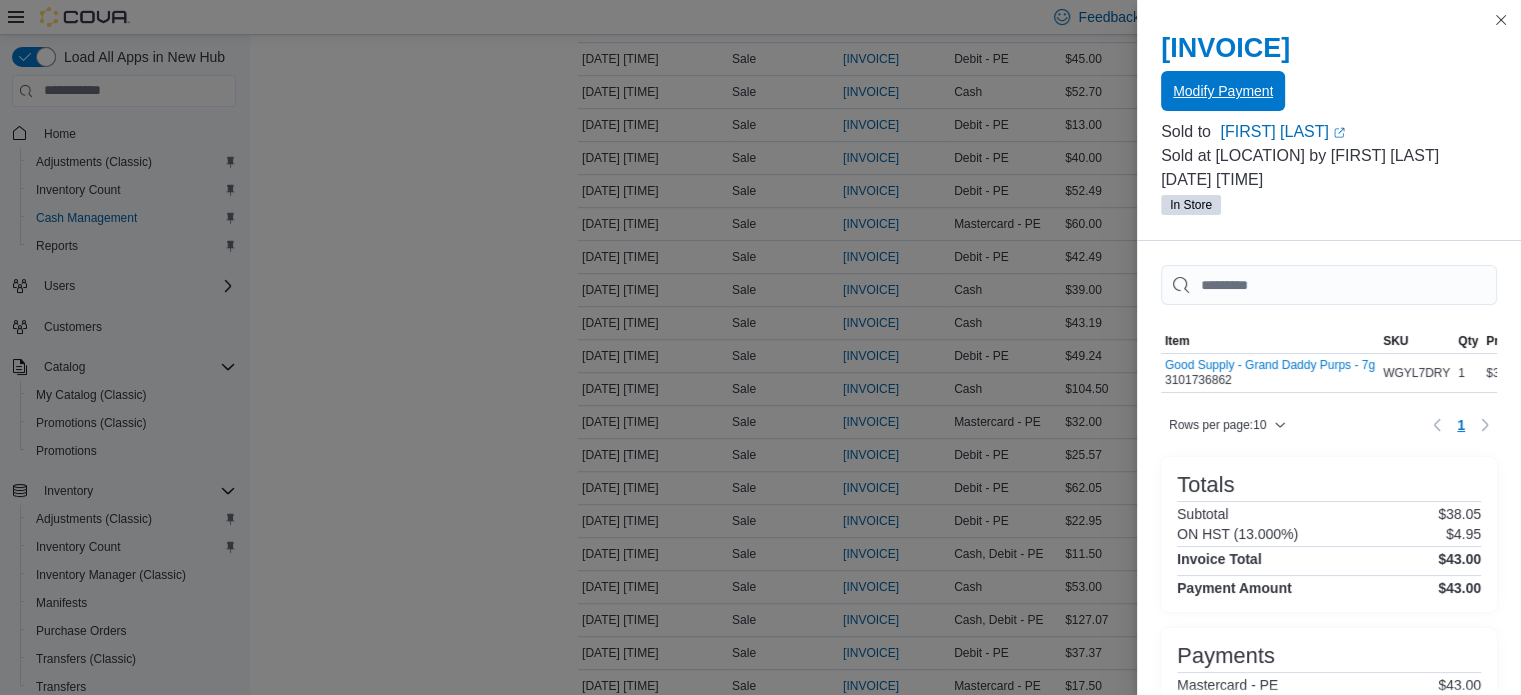 click on "Modify Payment" at bounding box center (1223, 91) 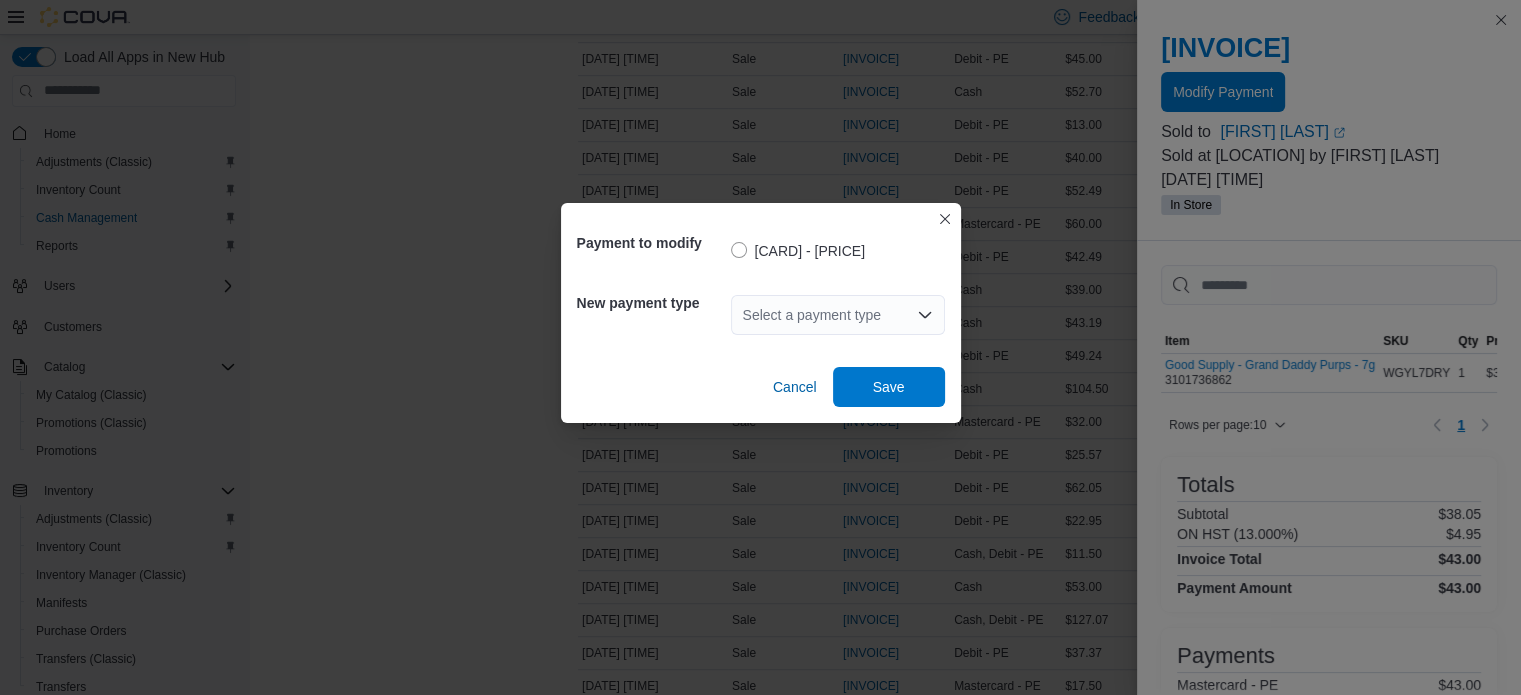 click on "Select a payment type" at bounding box center [838, 315] 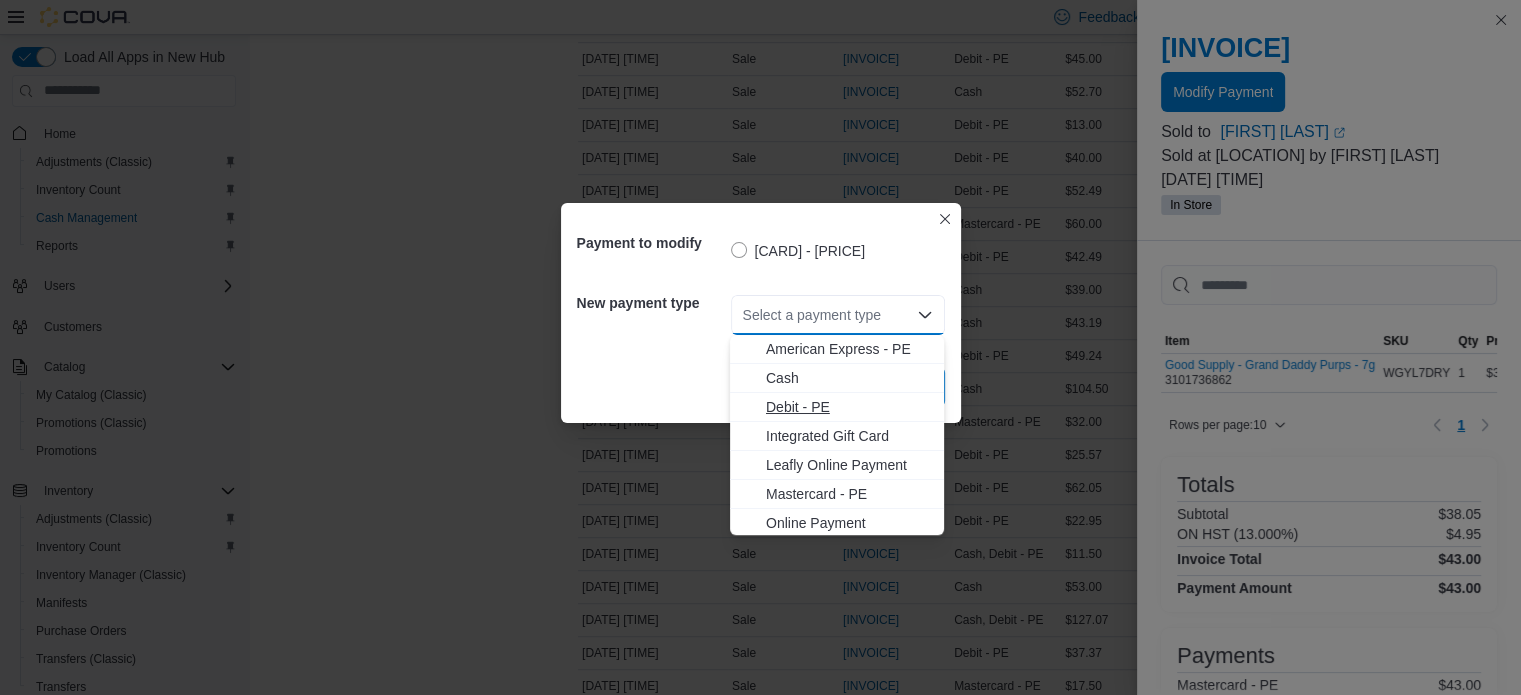 click on "Debit - PE" at bounding box center (849, 407) 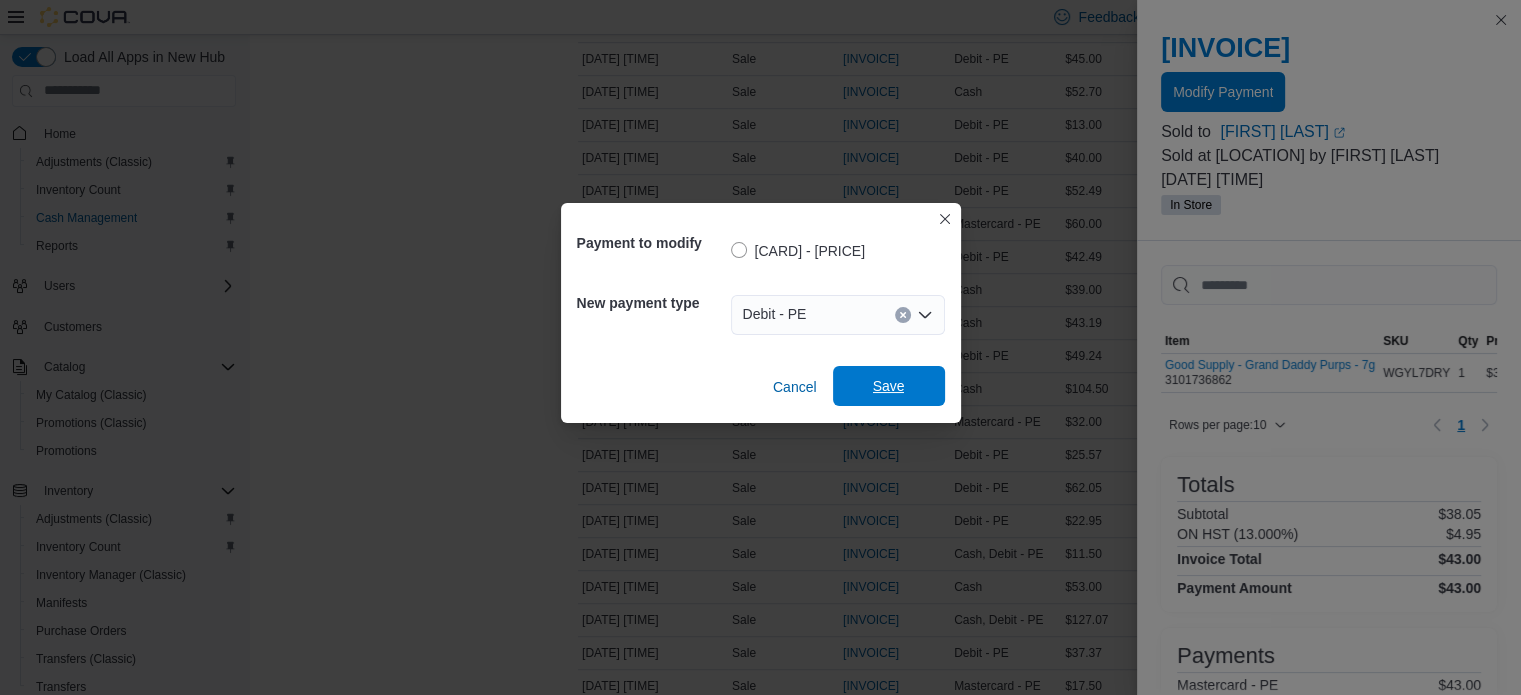 click on "Save" at bounding box center (889, 386) 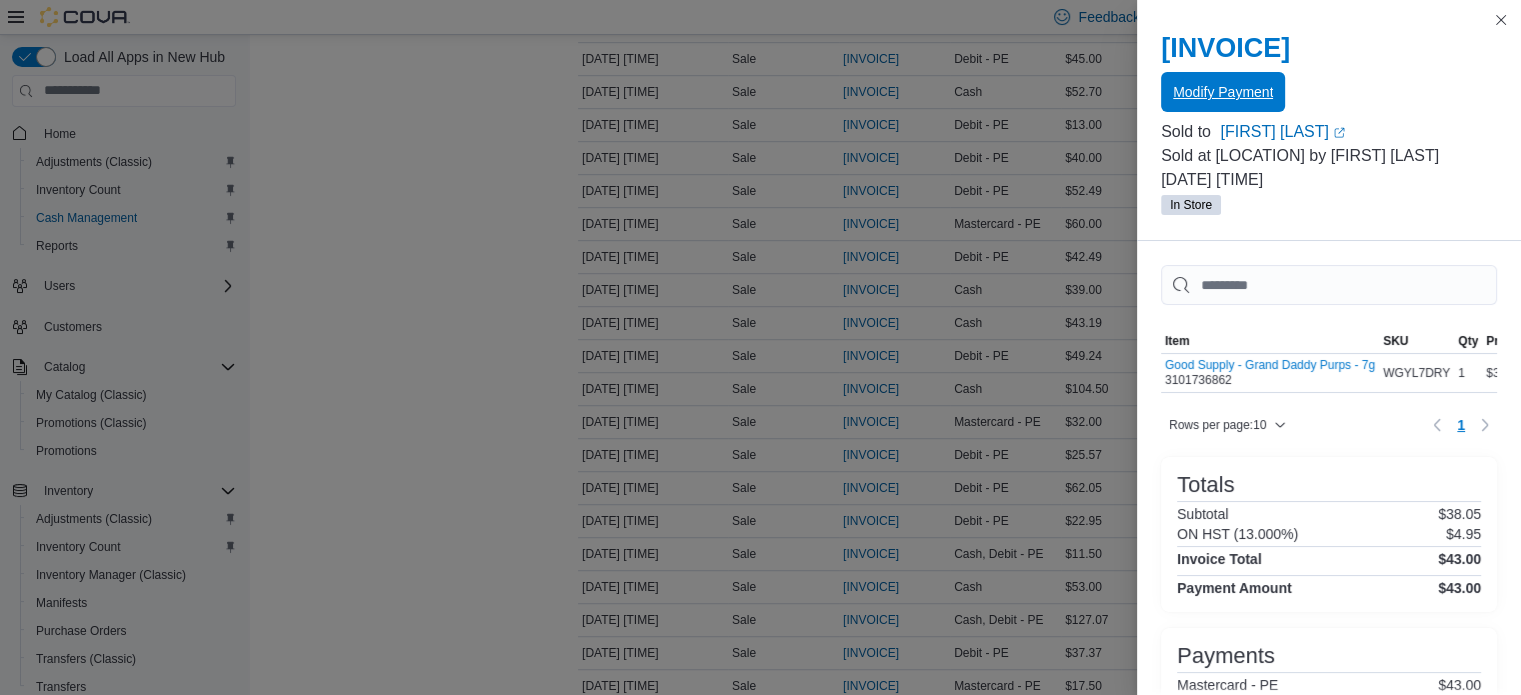 scroll, scrollTop: 0, scrollLeft: 0, axis: both 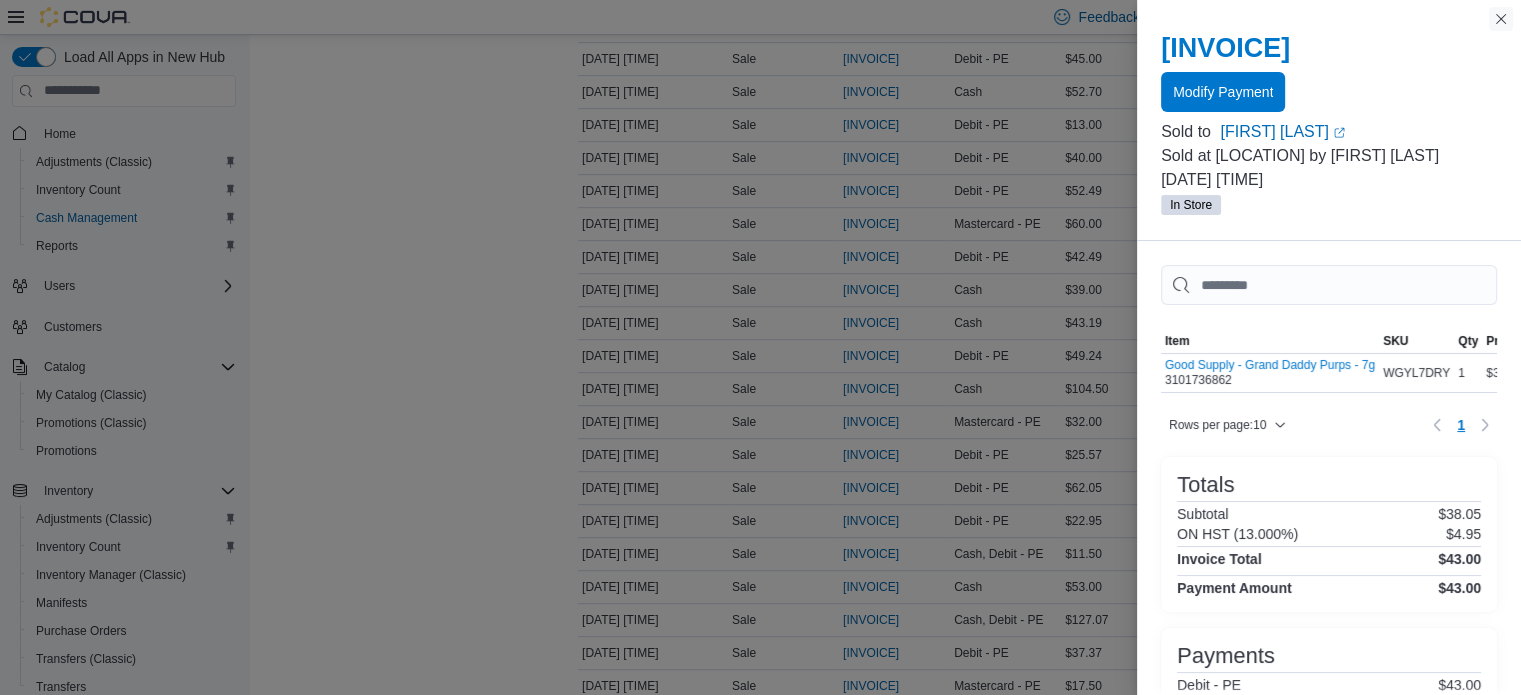 click at bounding box center [1501, 19] 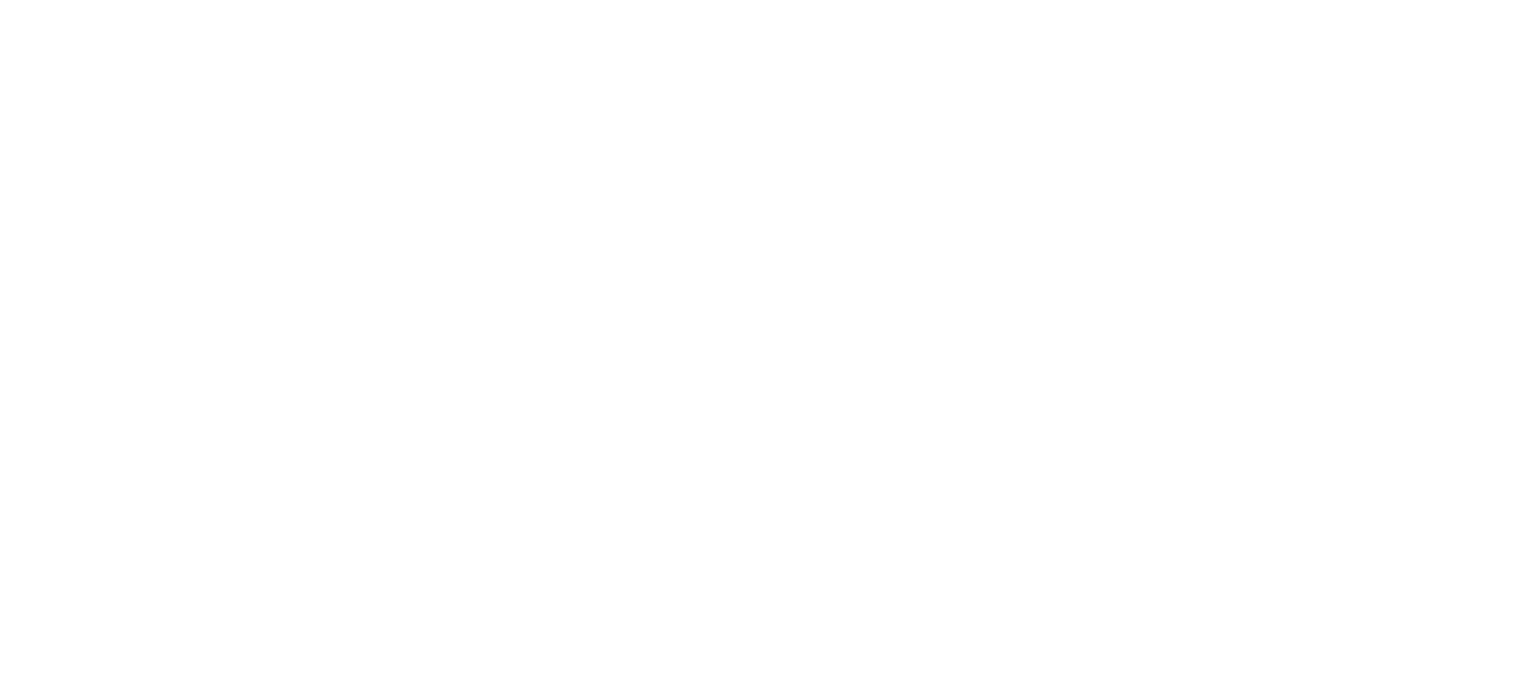 scroll, scrollTop: 0, scrollLeft: 0, axis: both 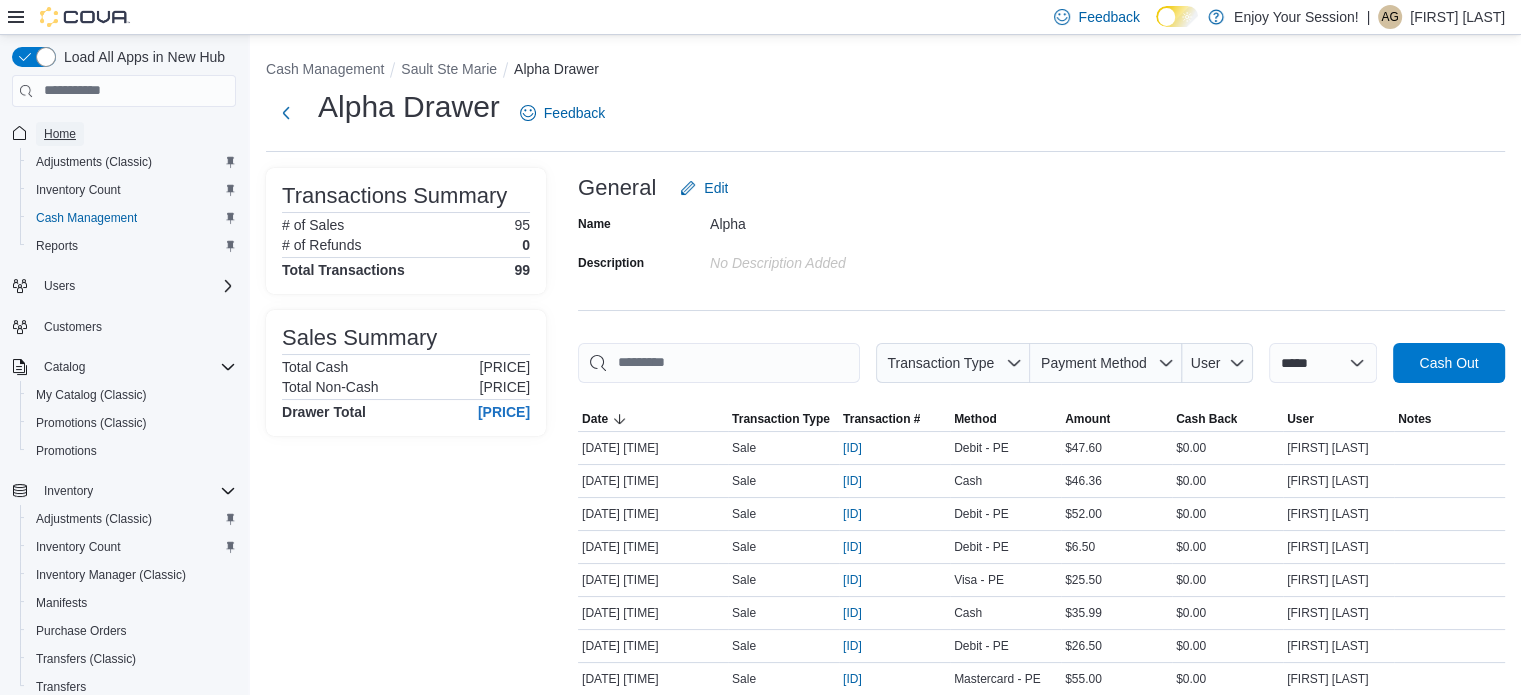 click on "Home" at bounding box center [60, 134] 